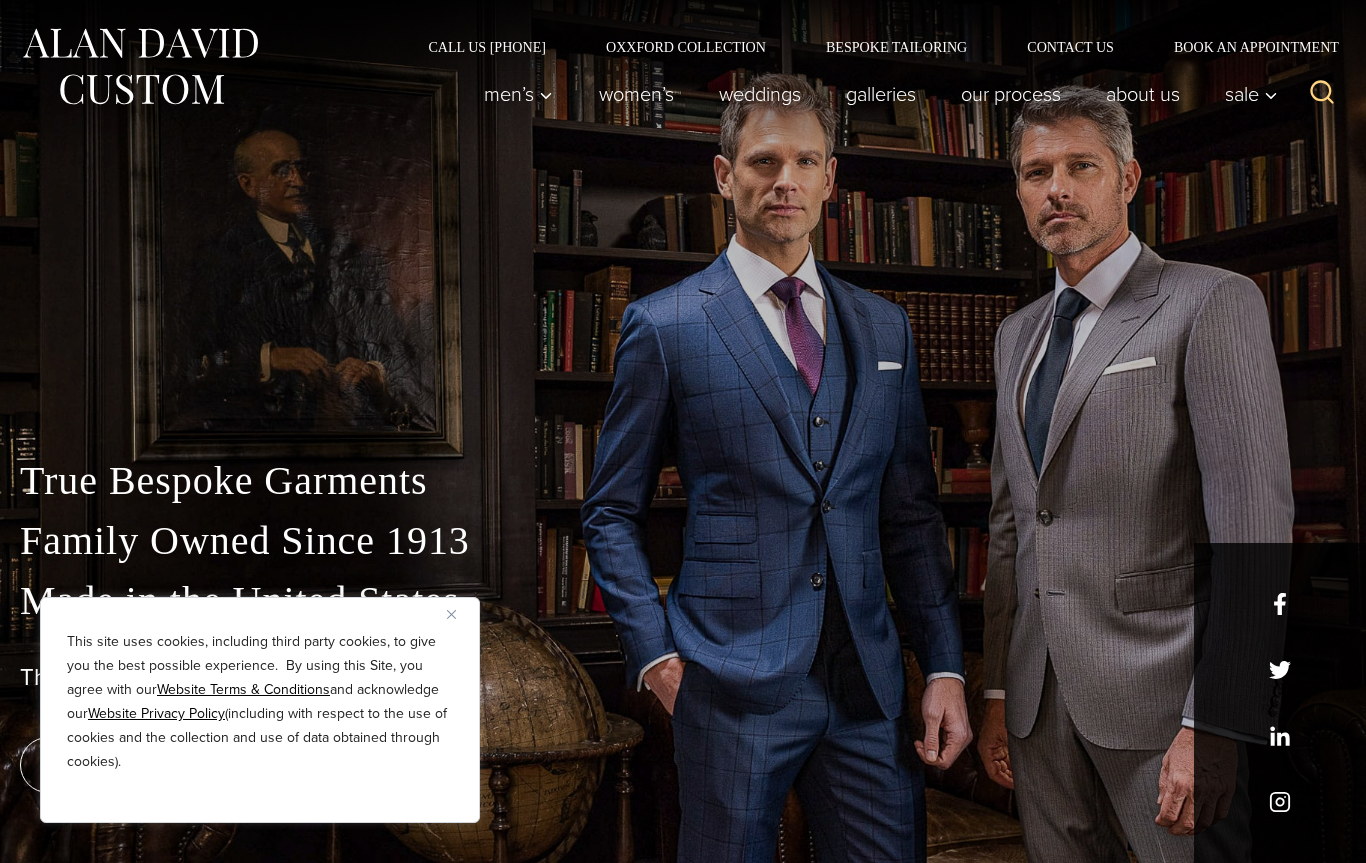 scroll, scrollTop: 0, scrollLeft: 0, axis: both 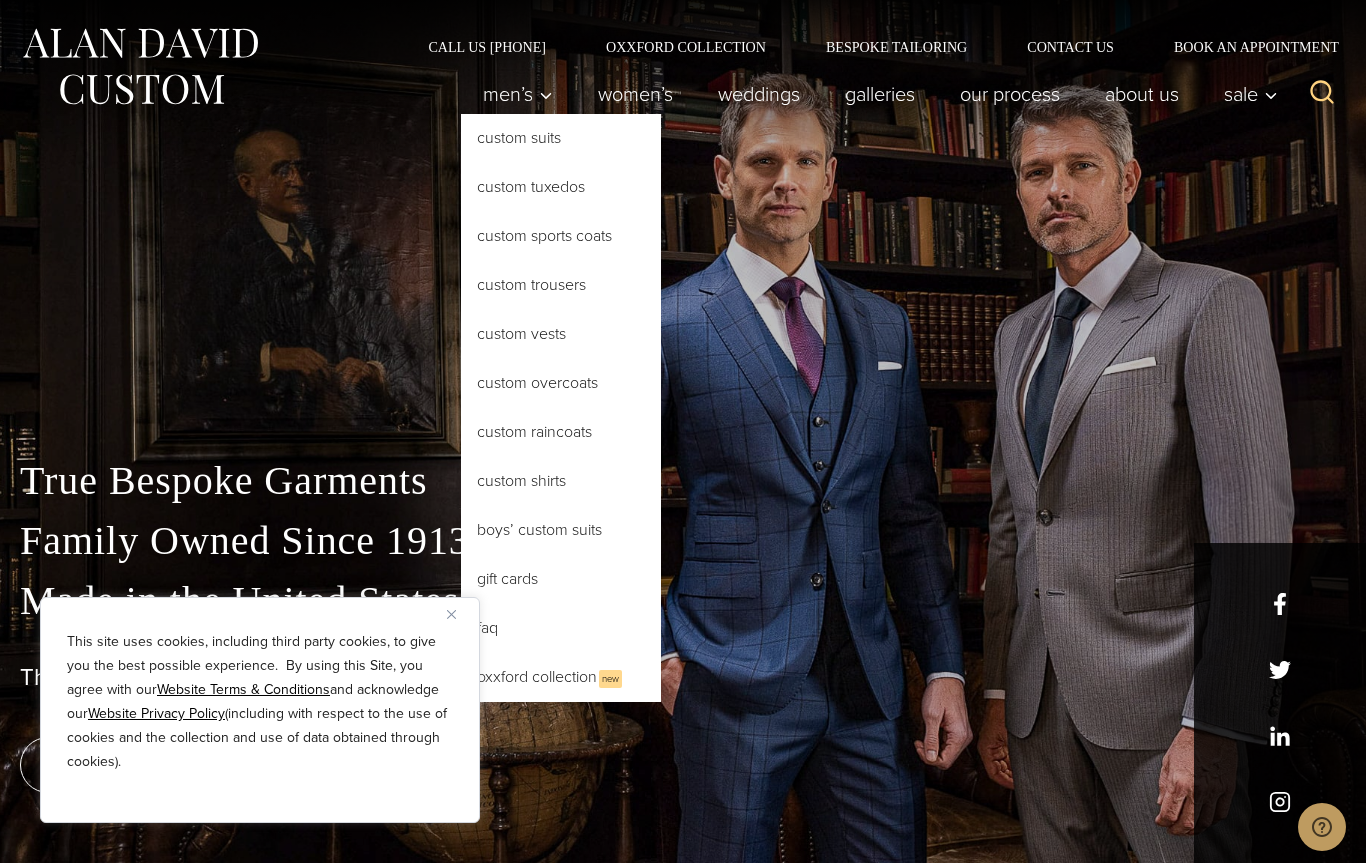 click on "Custom Suits" at bounding box center (561, 138) 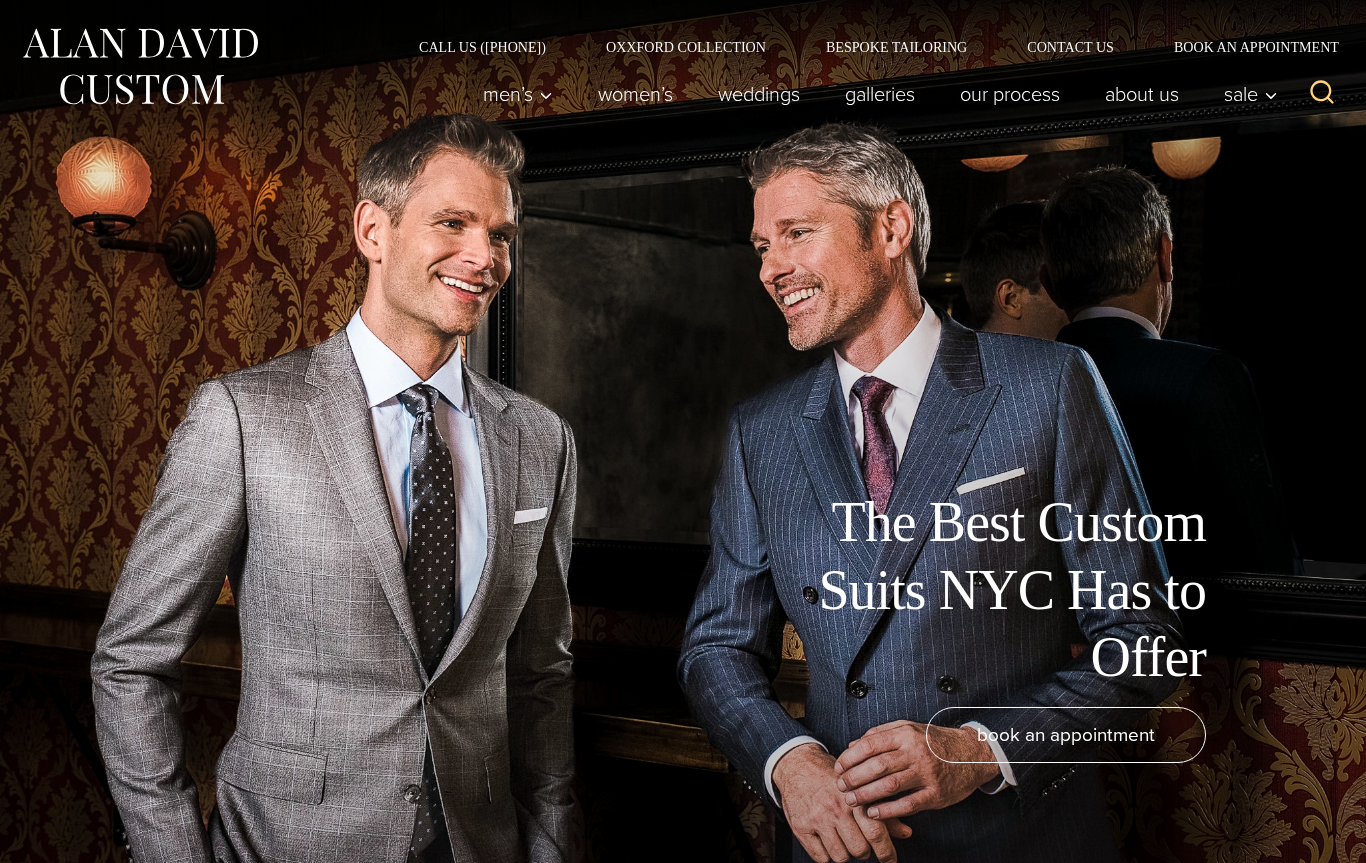 scroll, scrollTop: 0, scrollLeft: 0, axis: both 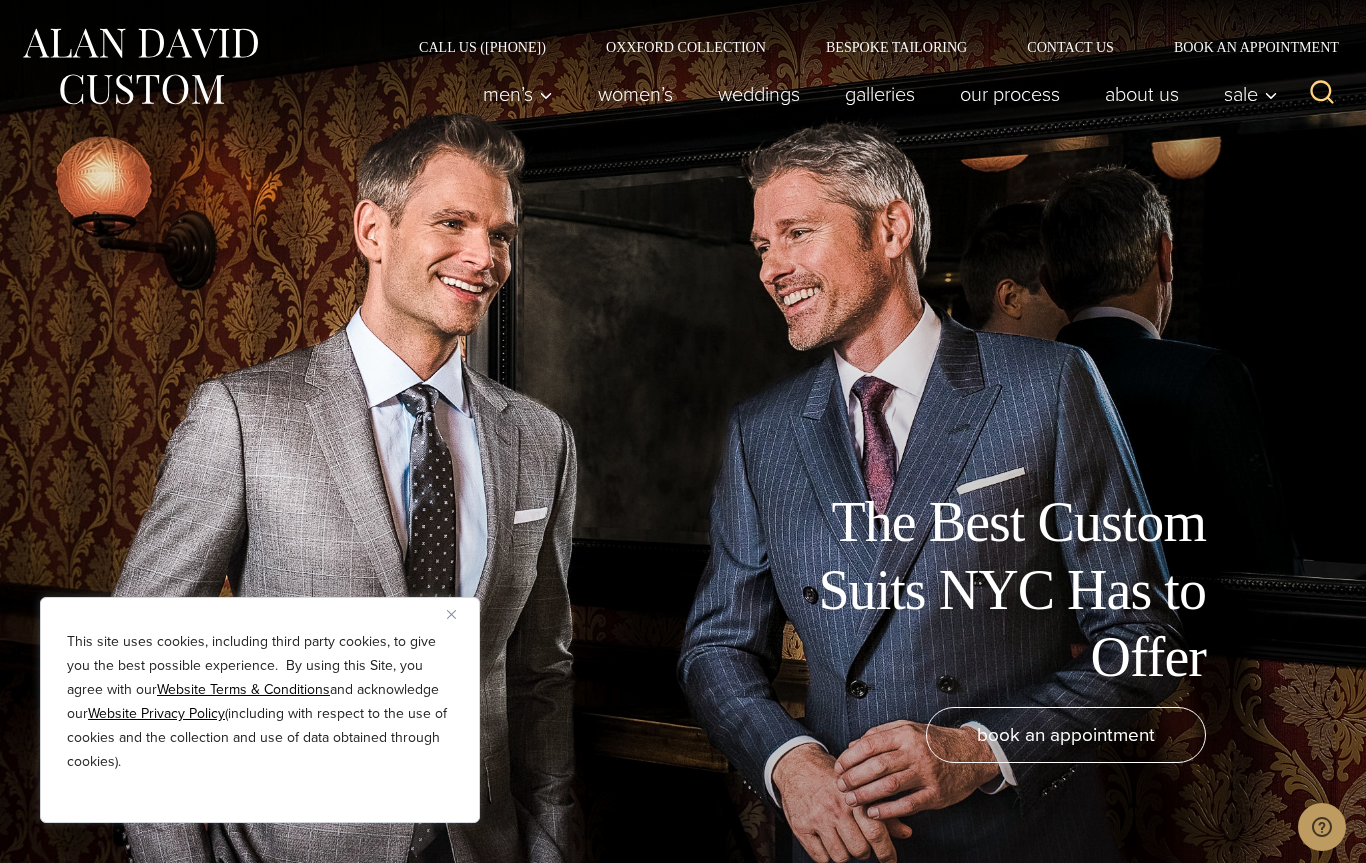 click on "The Best Custom Suits NYC Has to Offer
book an appointment" at bounding box center (683, 431) 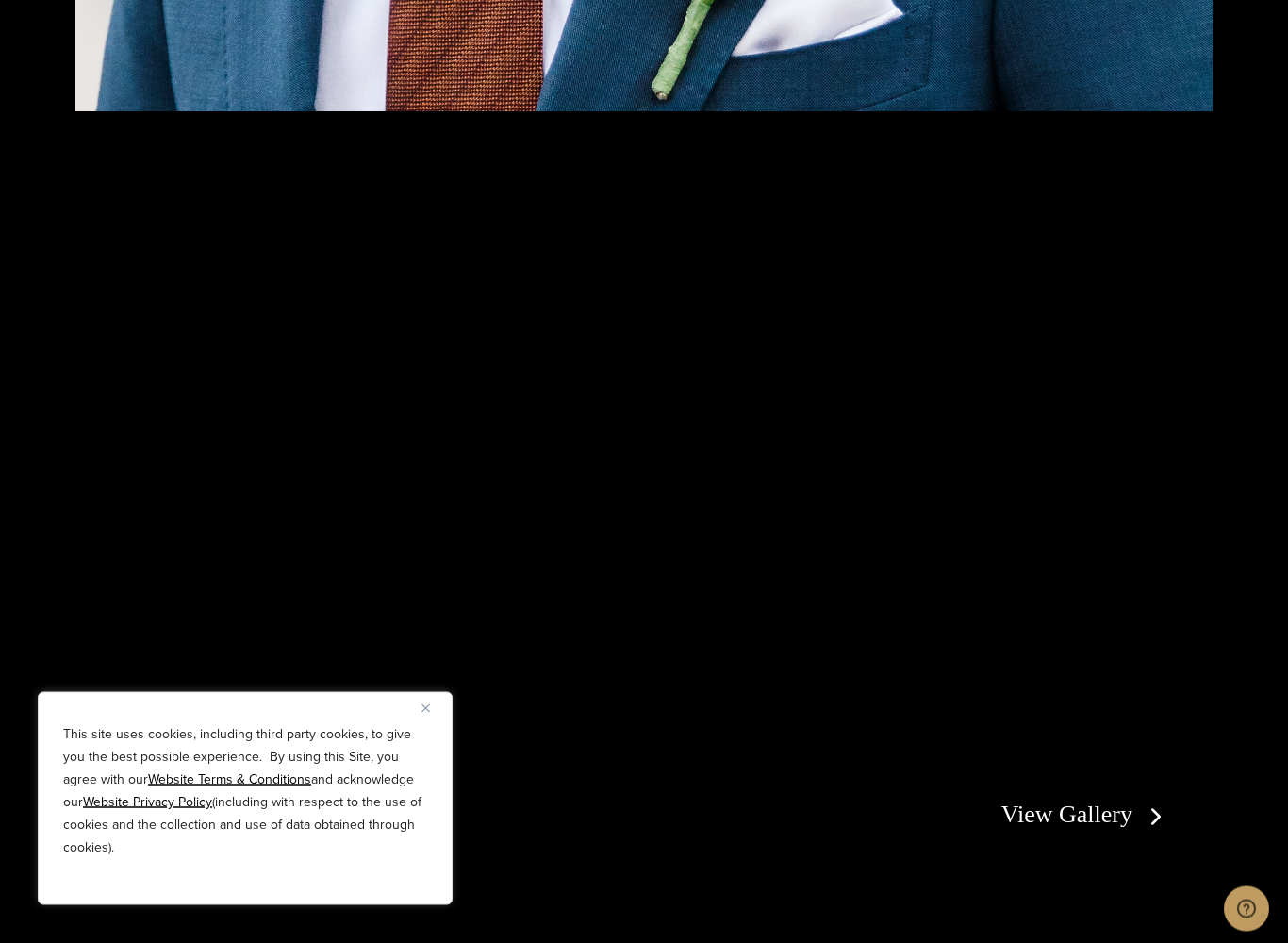 scroll, scrollTop: 3278, scrollLeft: 0, axis: vertical 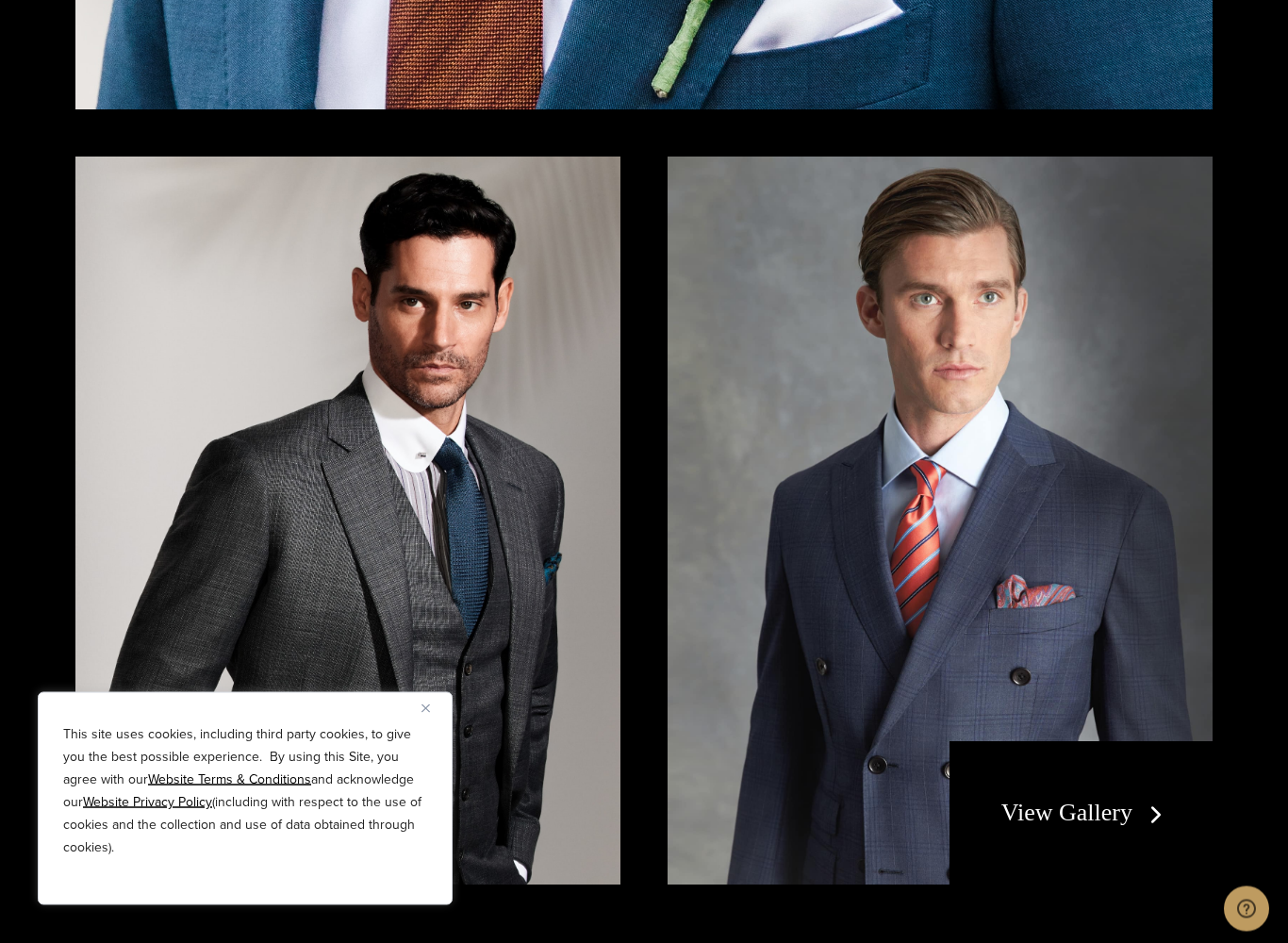 click at bounding box center [348, 521] 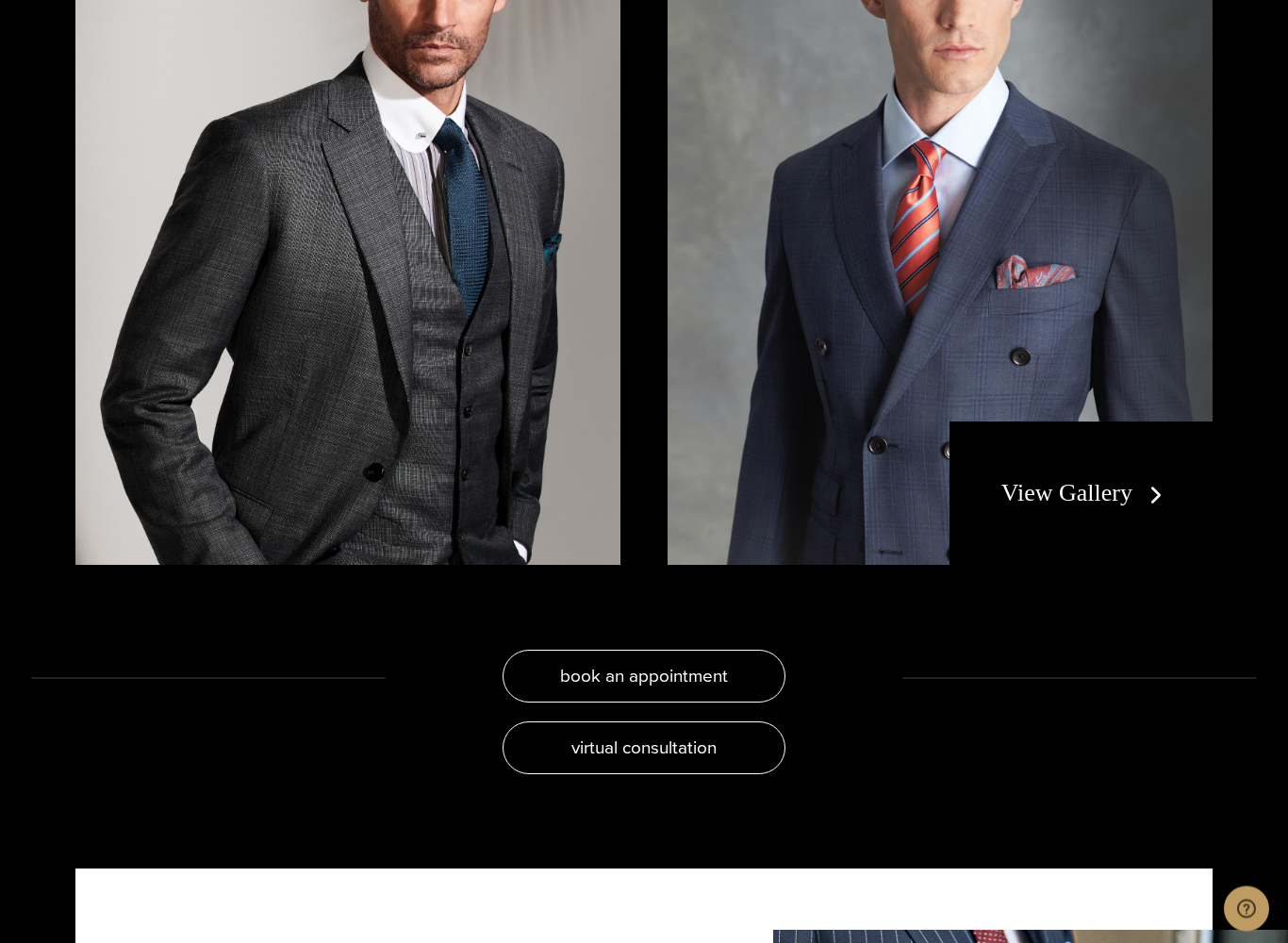 scroll, scrollTop: 3603, scrollLeft: 0, axis: vertical 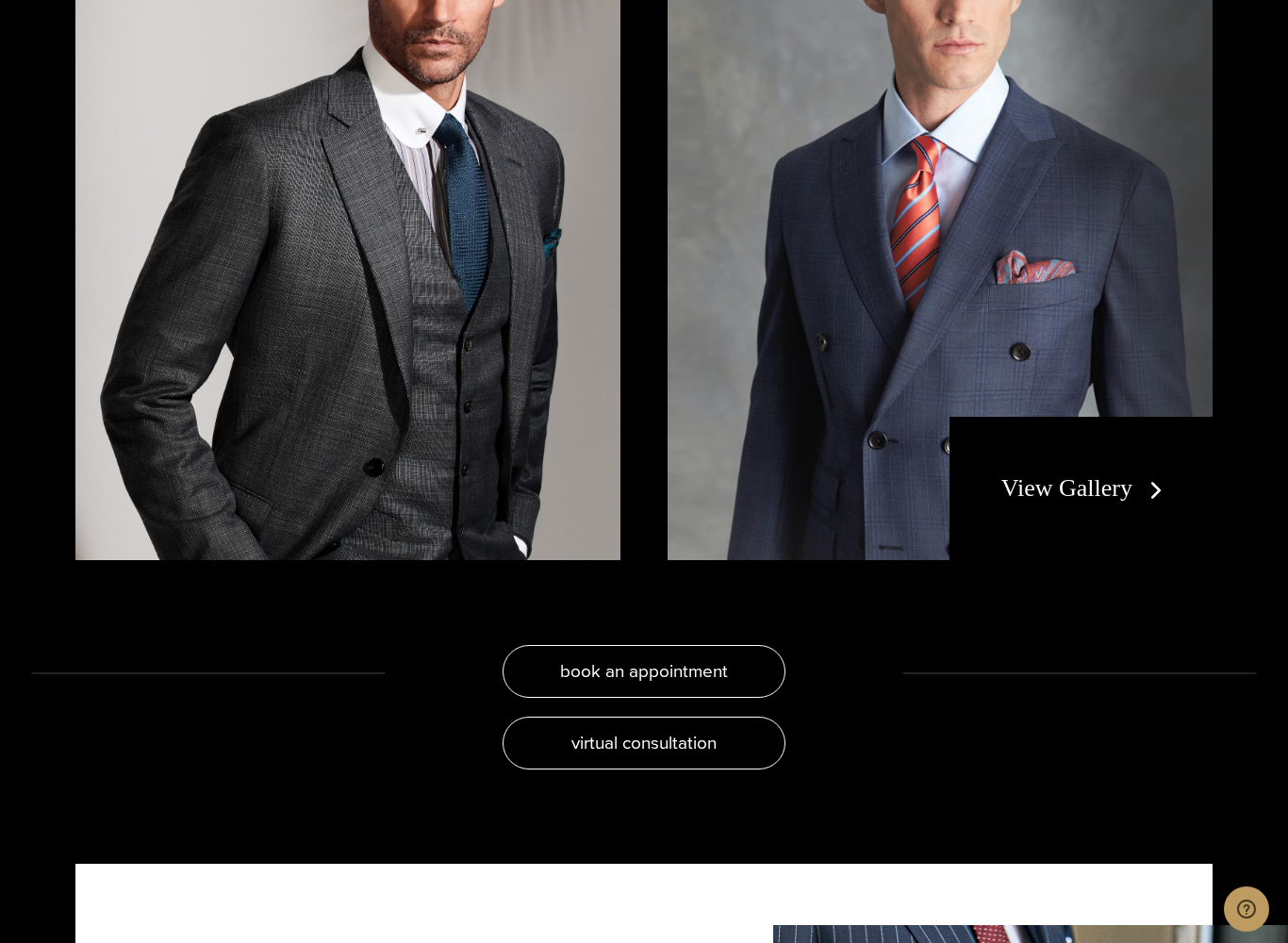 click on "View Gallery" at bounding box center (1085, 488) 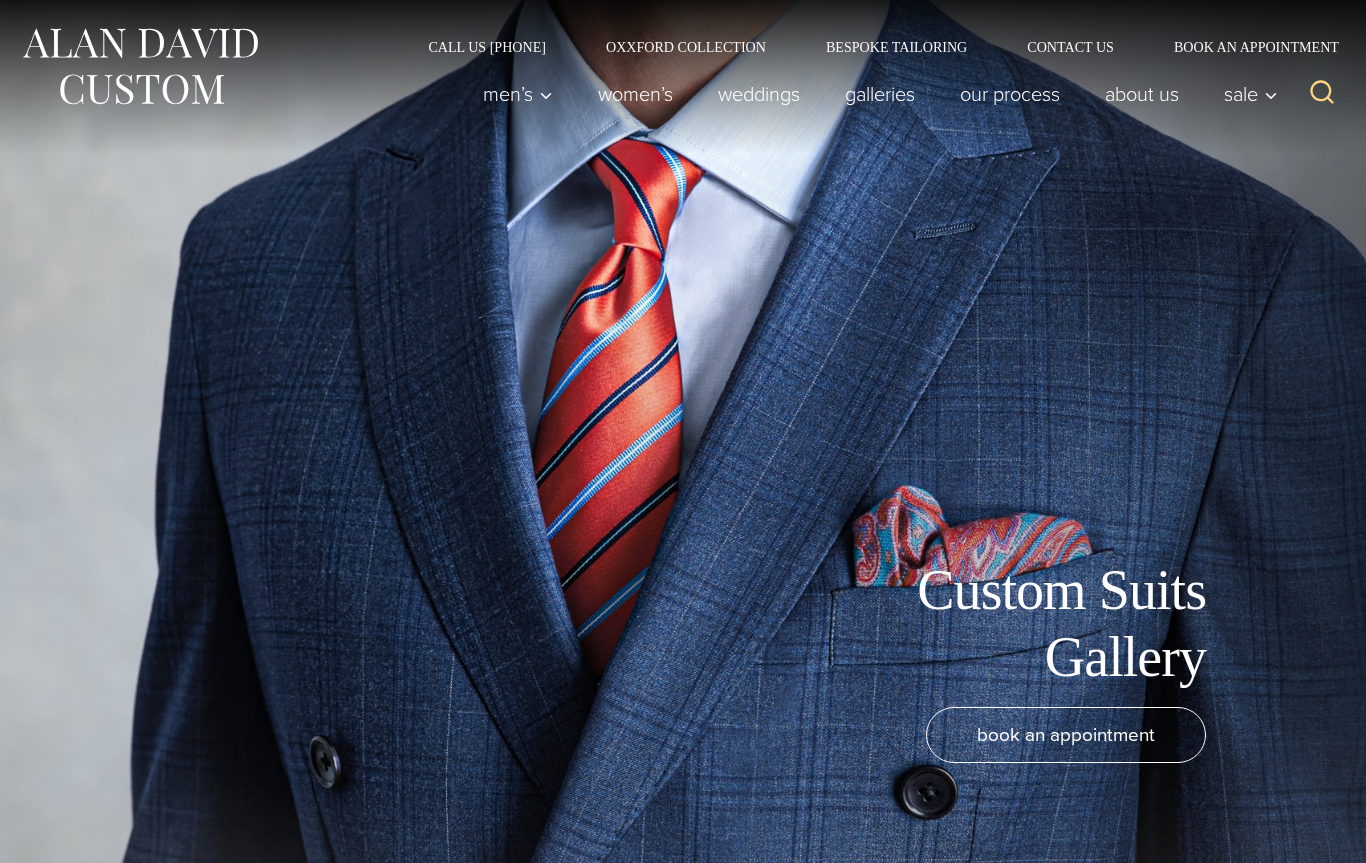 scroll, scrollTop: 0, scrollLeft: 0, axis: both 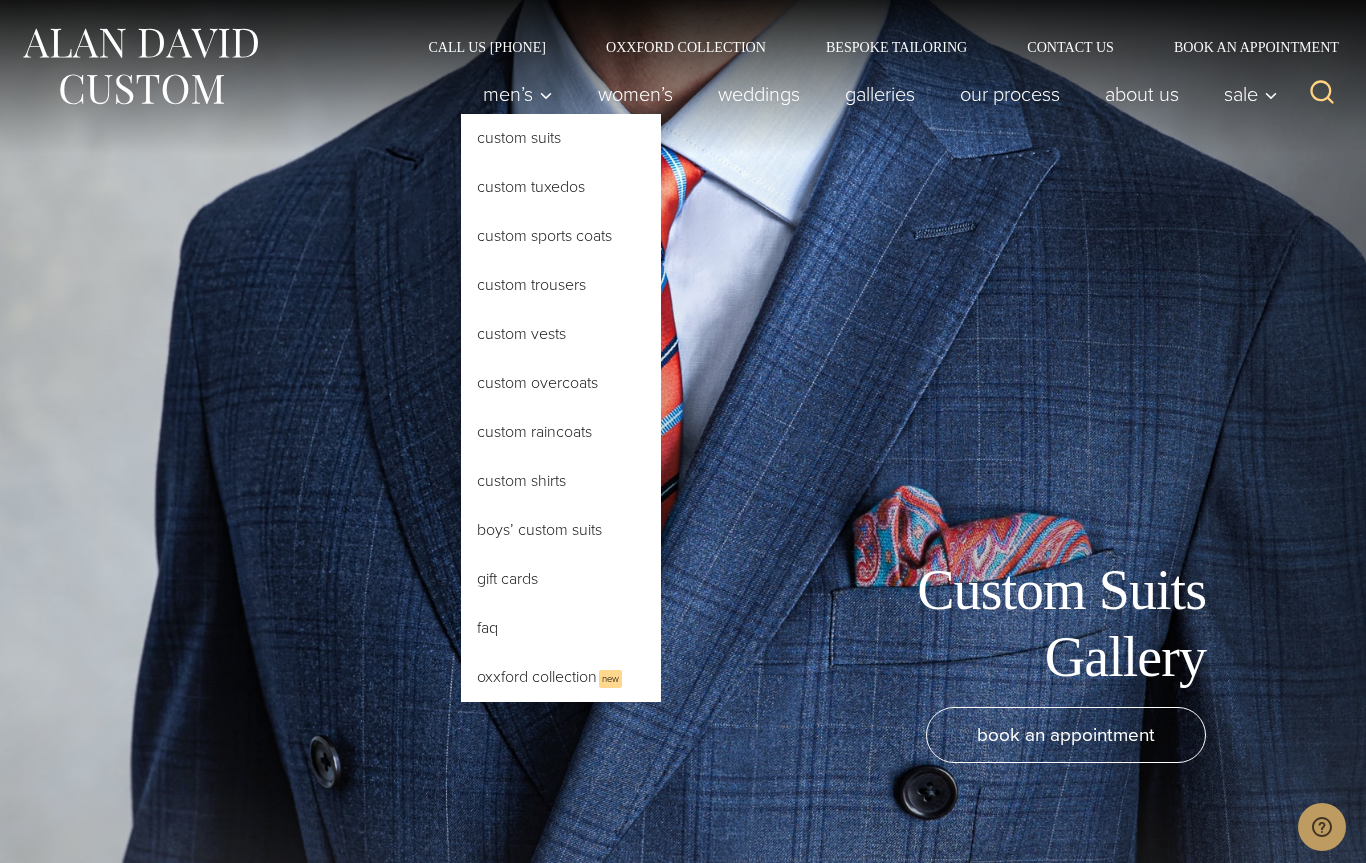 click on "Custom Suits" at bounding box center [561, 138] 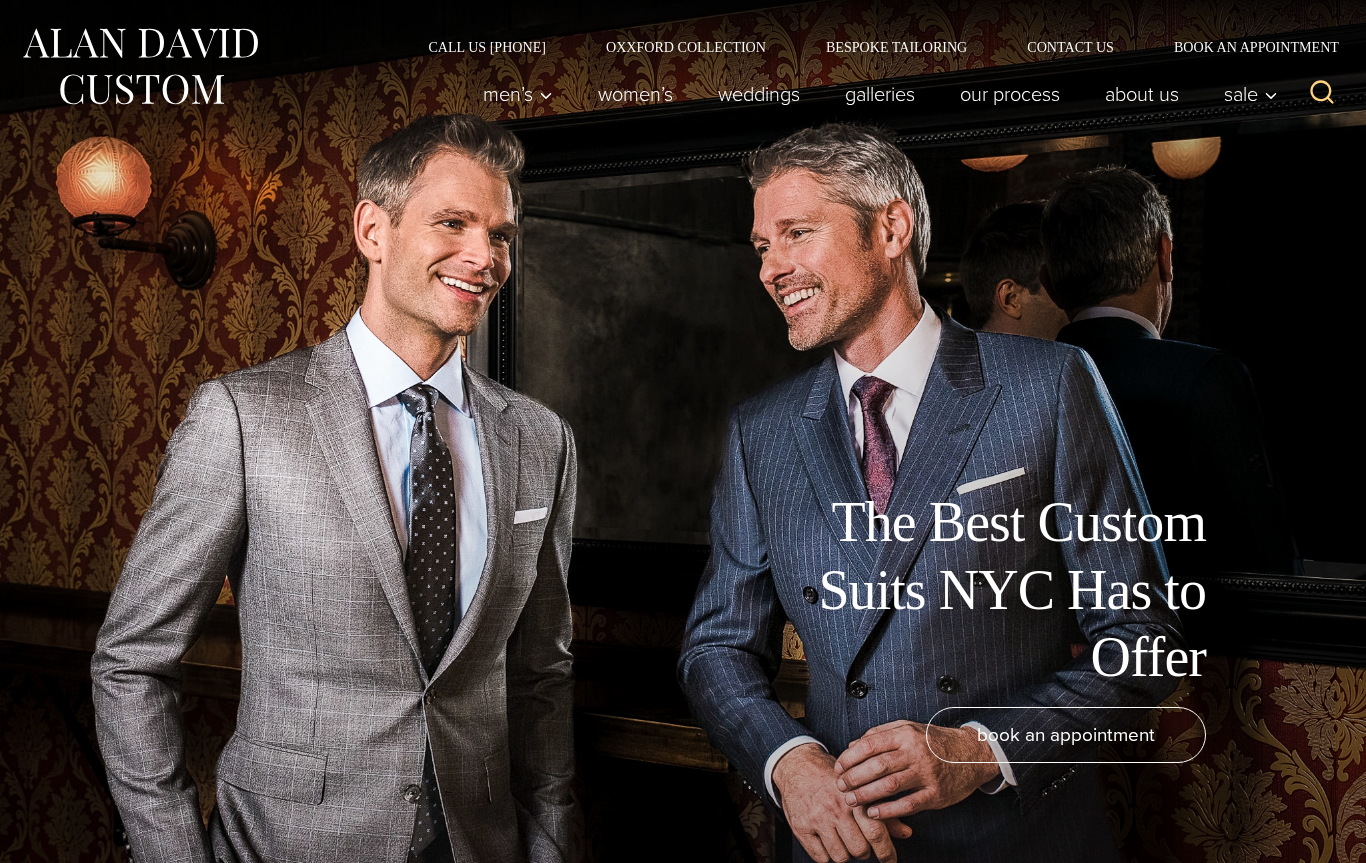scroll, scrollTop: 0, scrollLeft: 0, axis: both 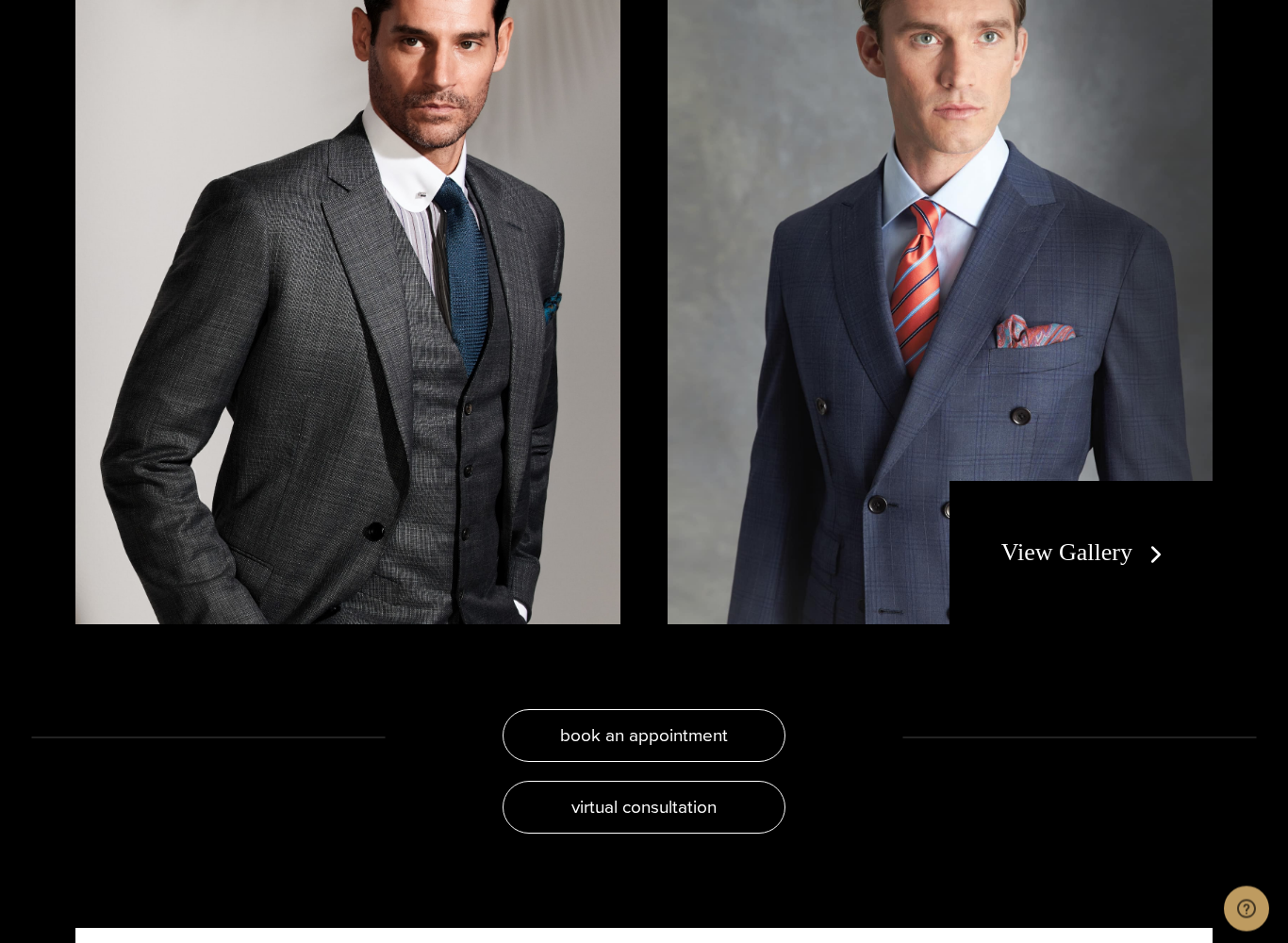 click on "View Gallery" at bounding box center (1085, 553) 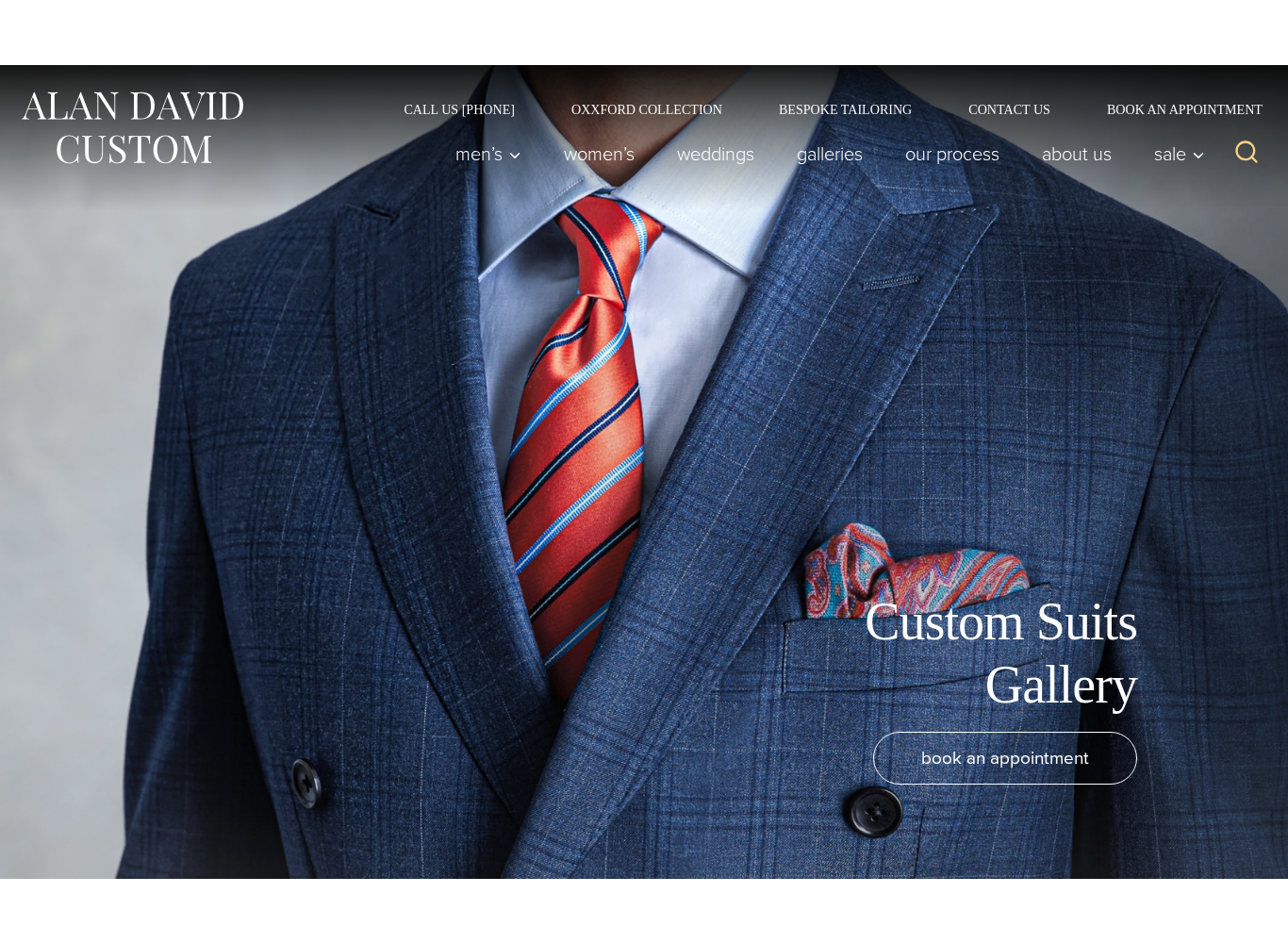 scroll, scrollTop: 69, scrollLeft: 0, axis: vertical 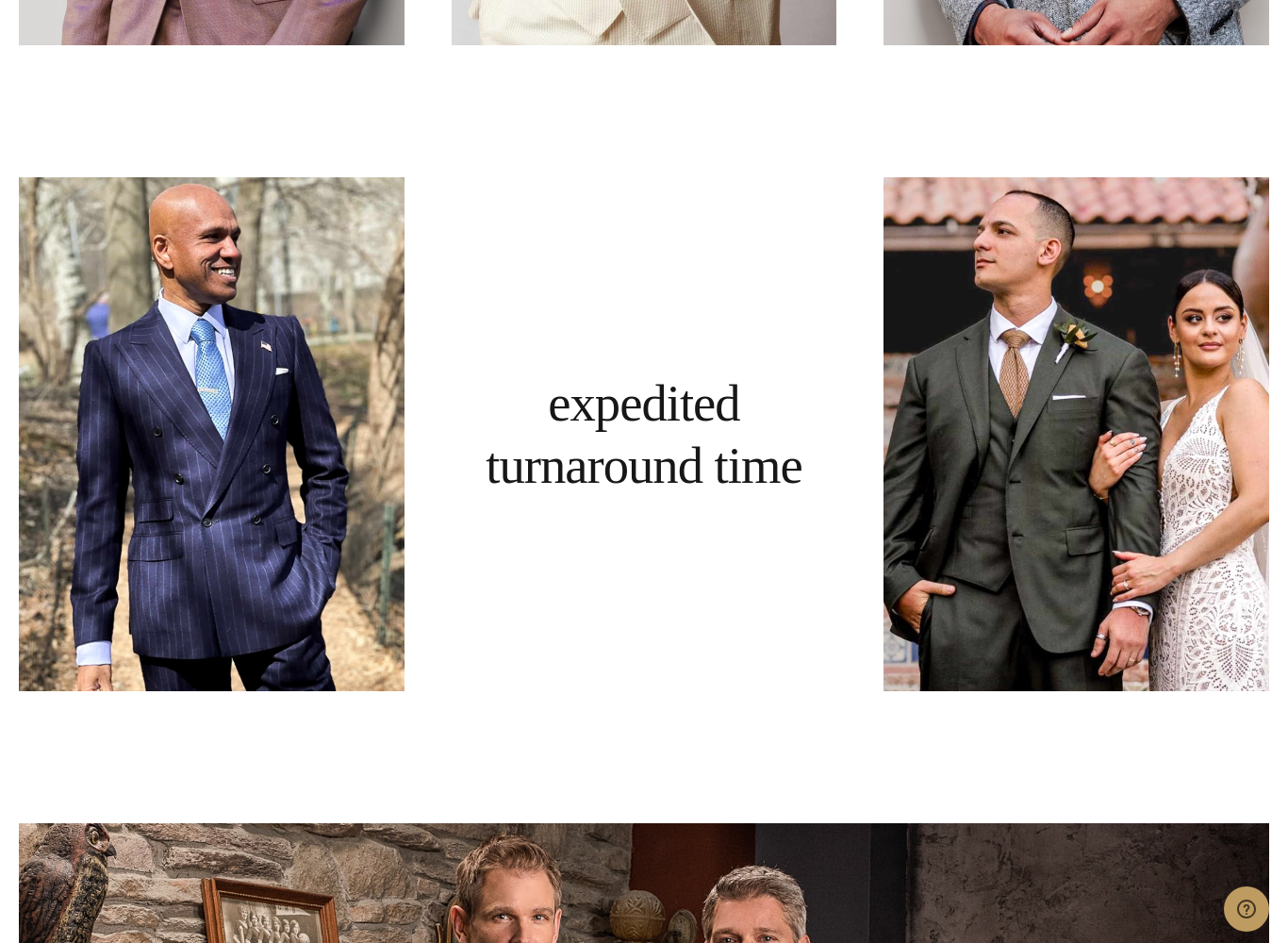 click at bounding box center (211, 434) 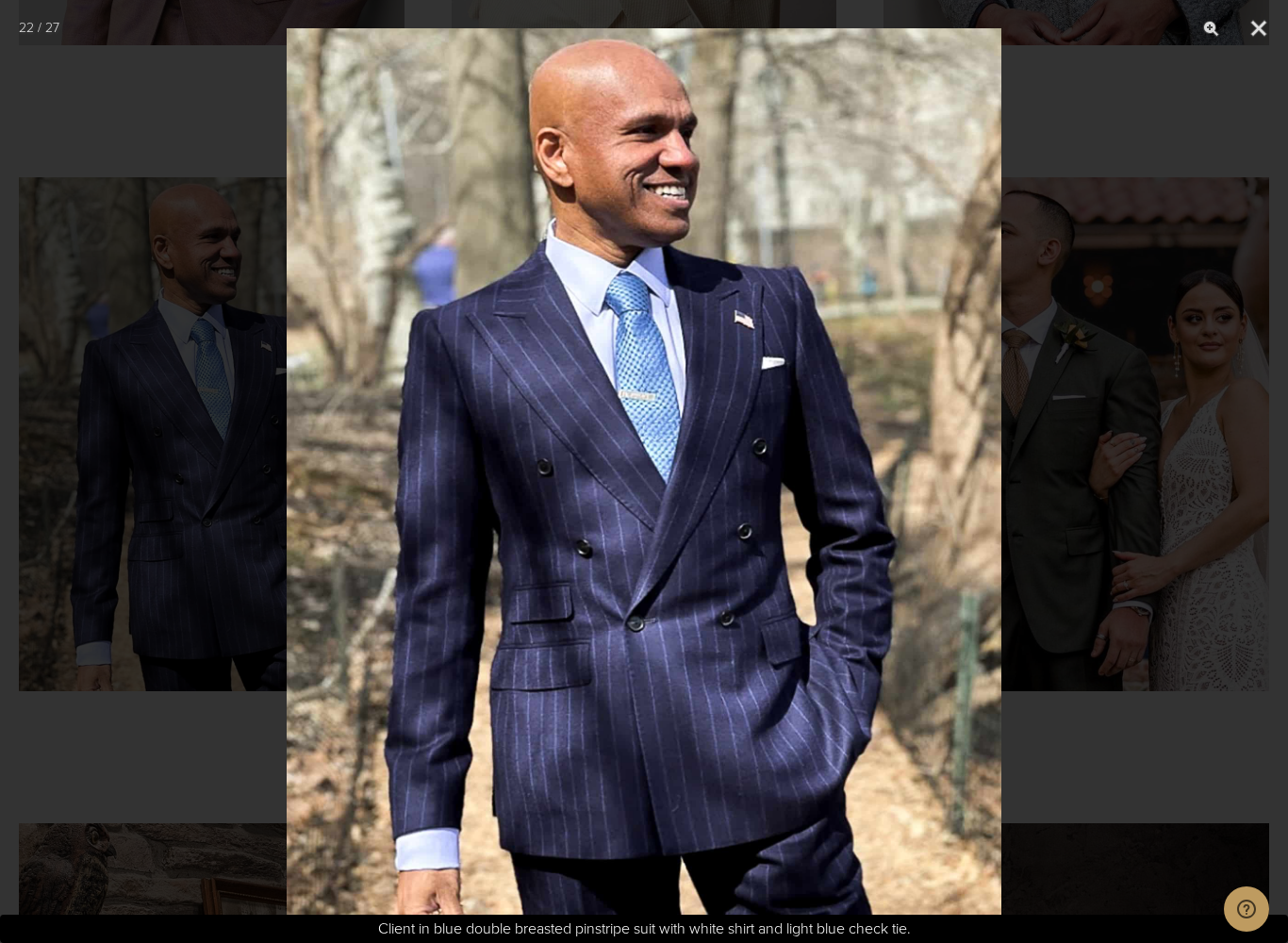 click at bounding box center (644, 472) 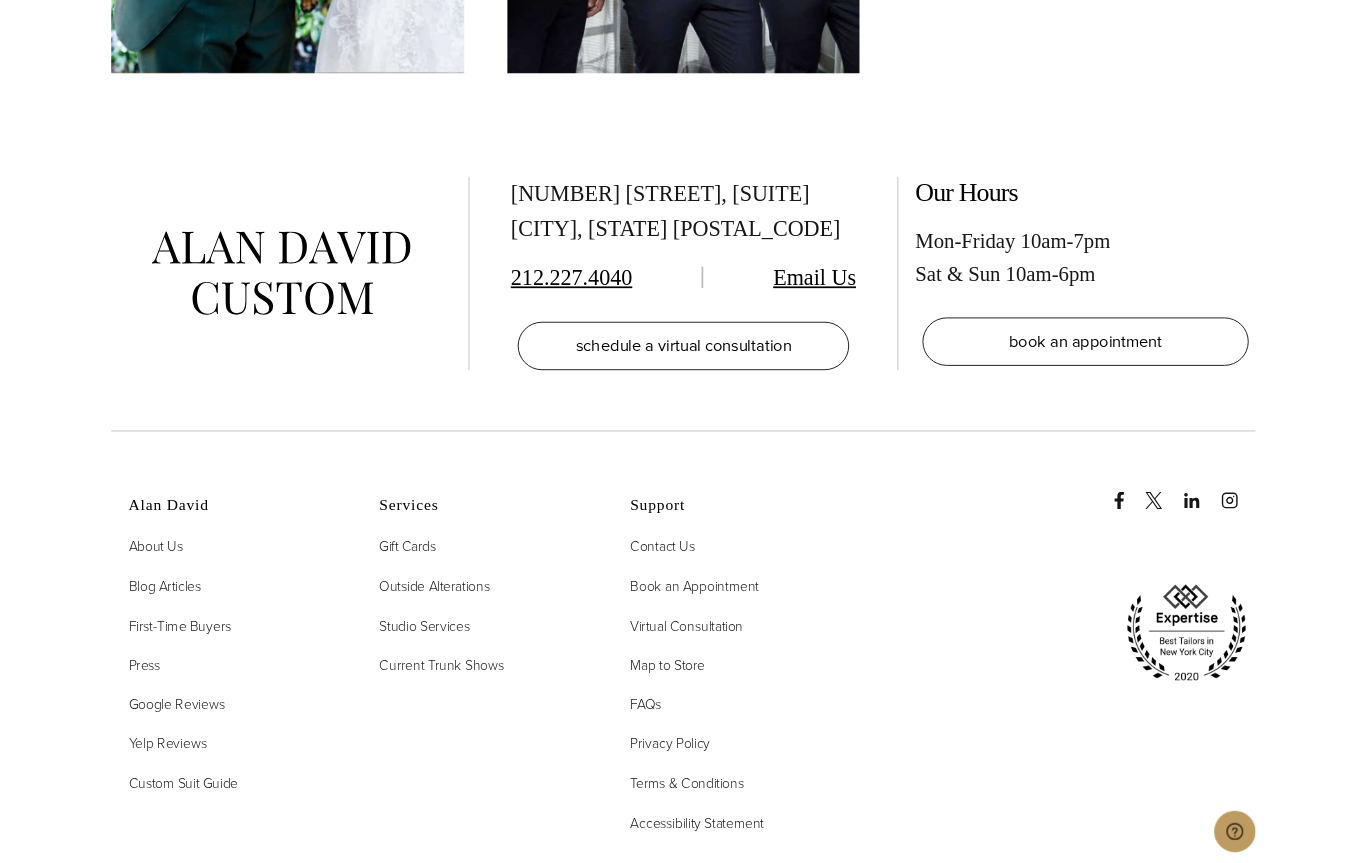 scroll, scrollTop: 9362, scrollLeft: 0, axis: vertical 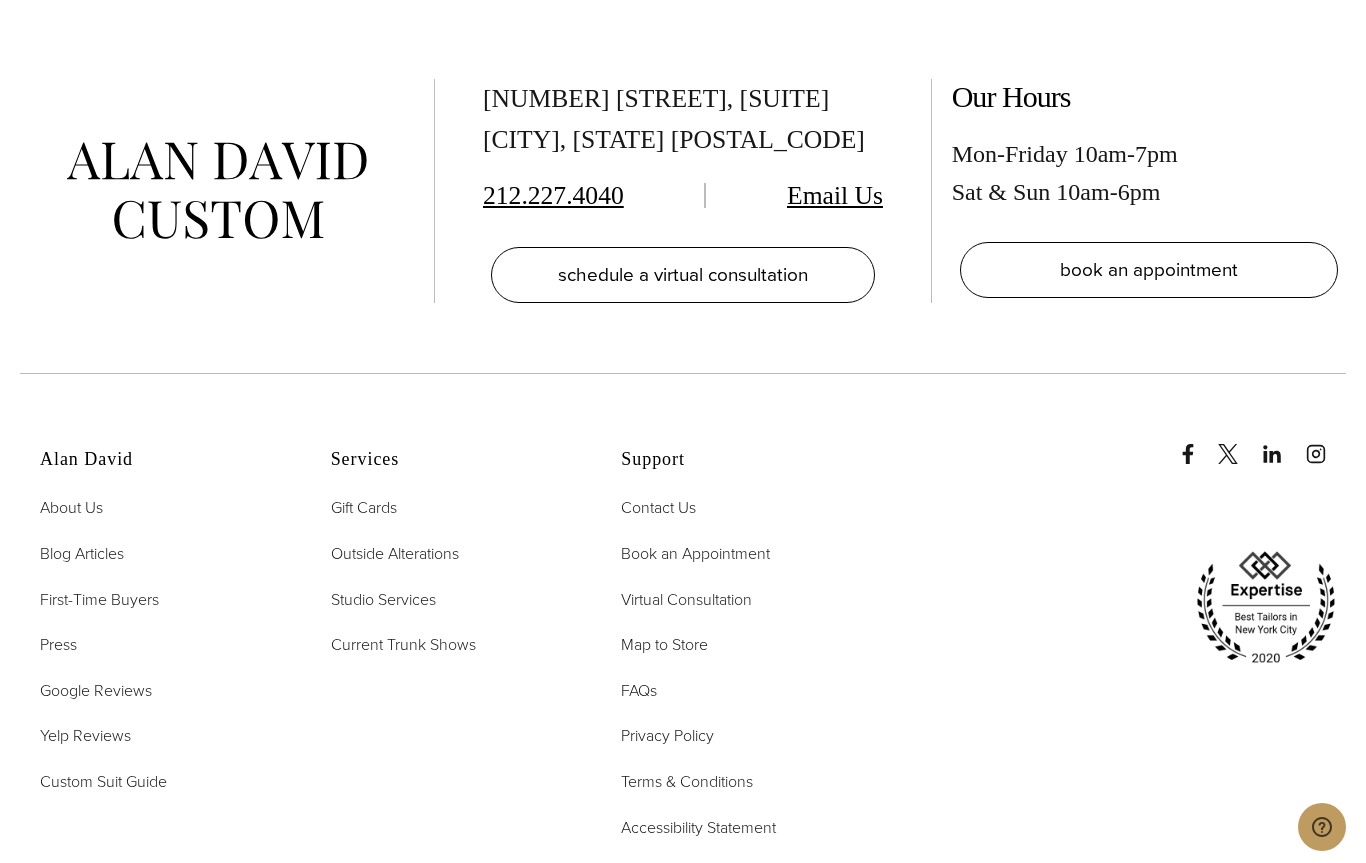 click on "First-Time Buyers" at bounding box center [99, 599] 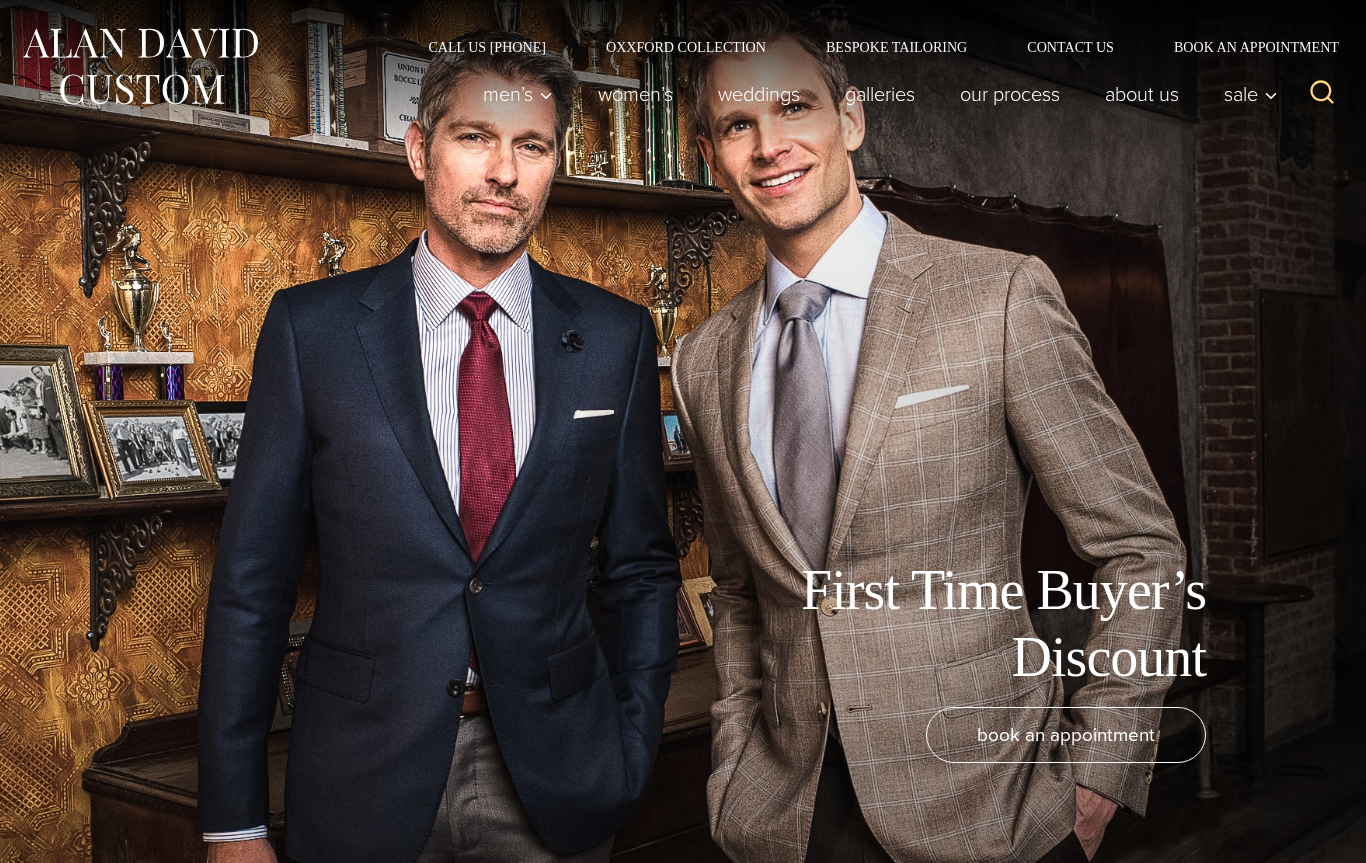 scroll, scrollTop: 0, scrollLeft: 0, axis: both 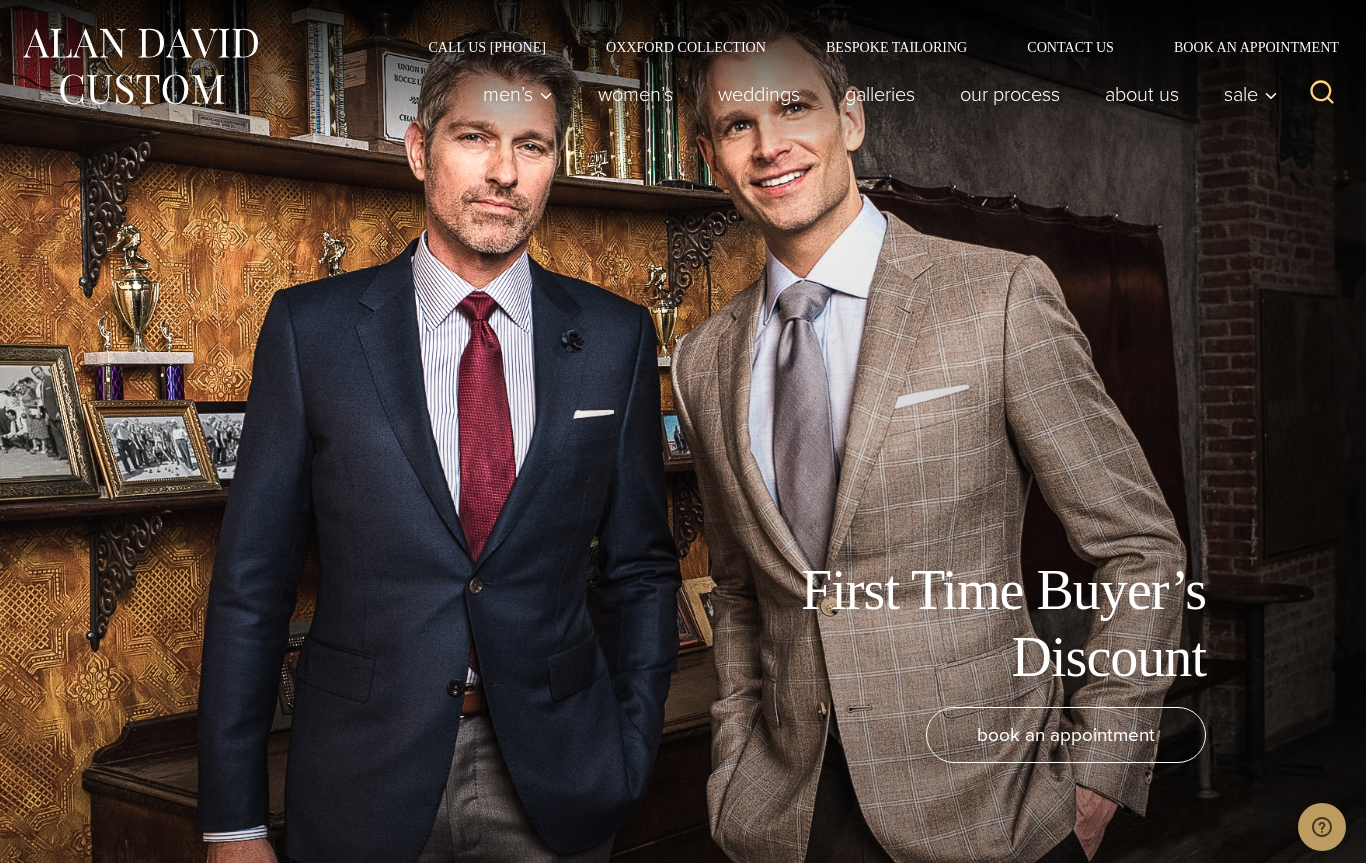 click at bounding box center [518, 94] 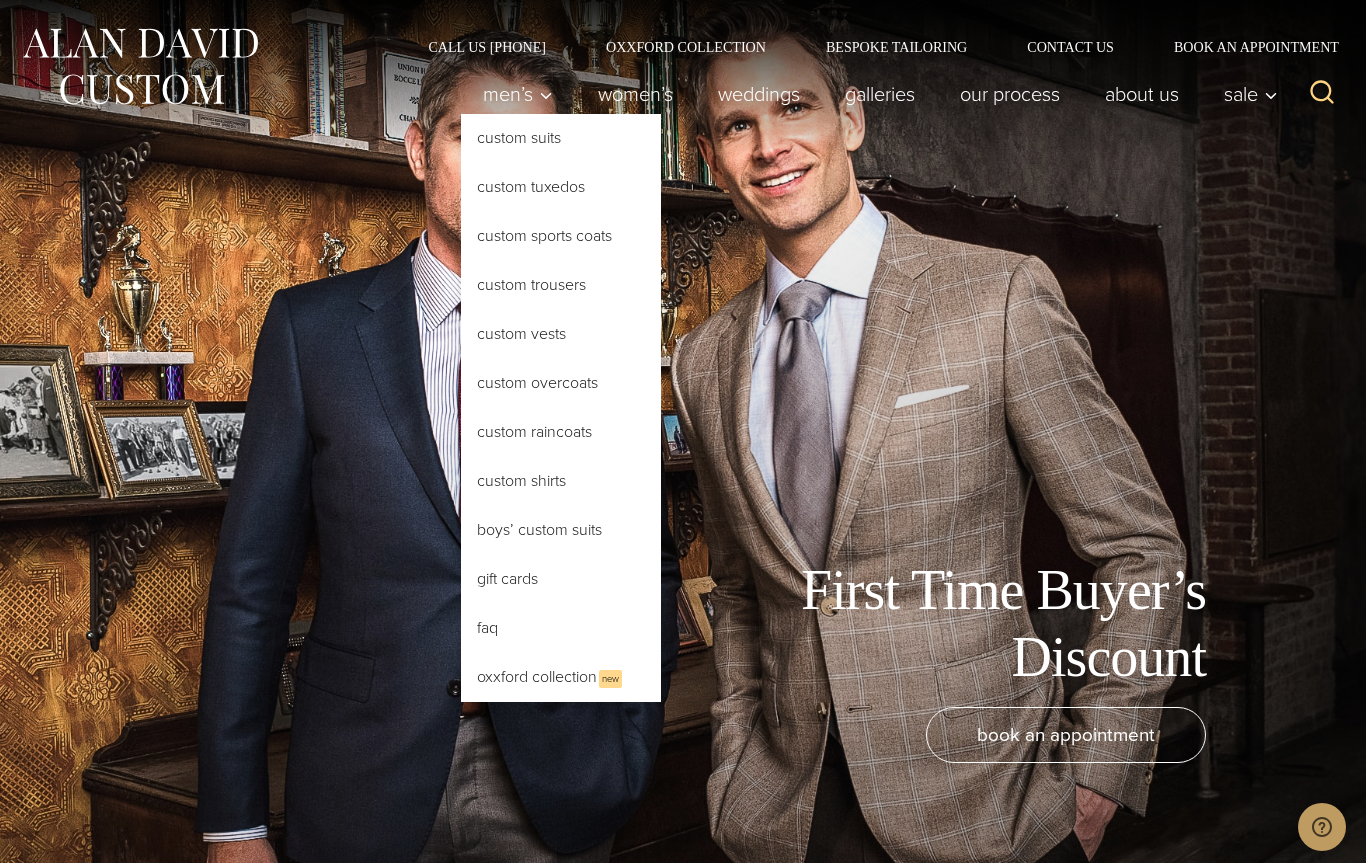 click on "Custom Suits" at bounding box center (561, 138) 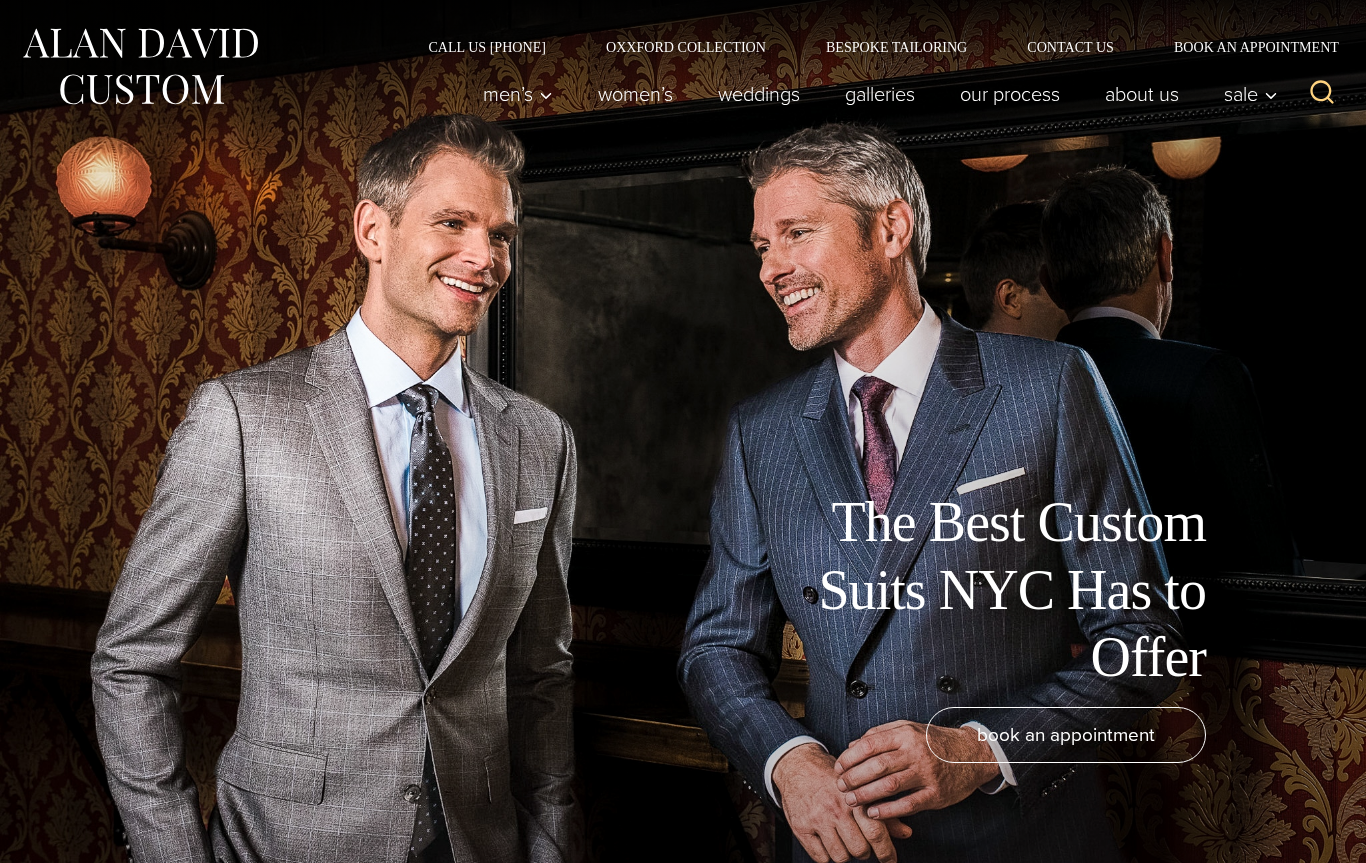 scroll, scrollTop: 0, scrollLeft: 0, axis: both 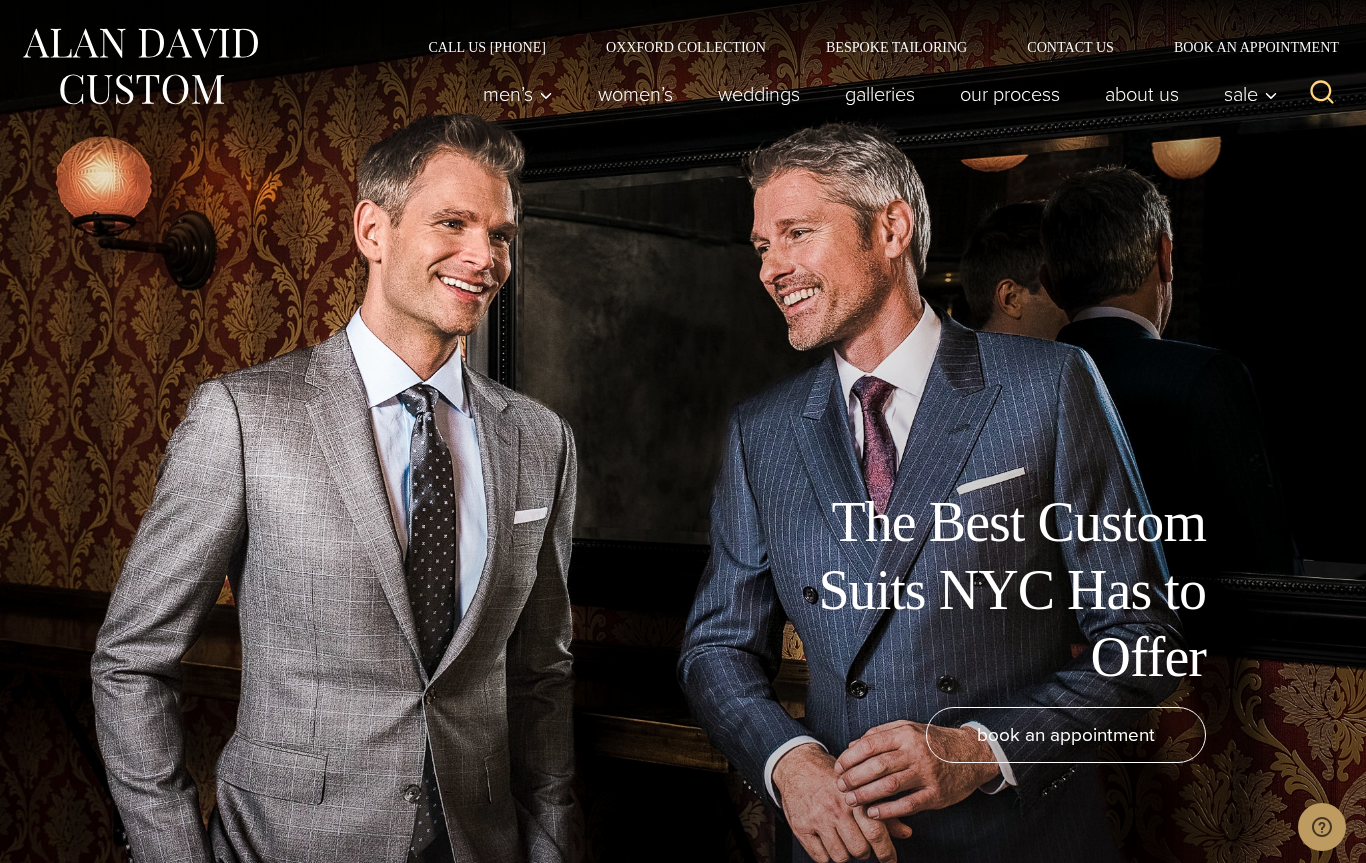 click on "Galleries" at bounding box center (880, 94) 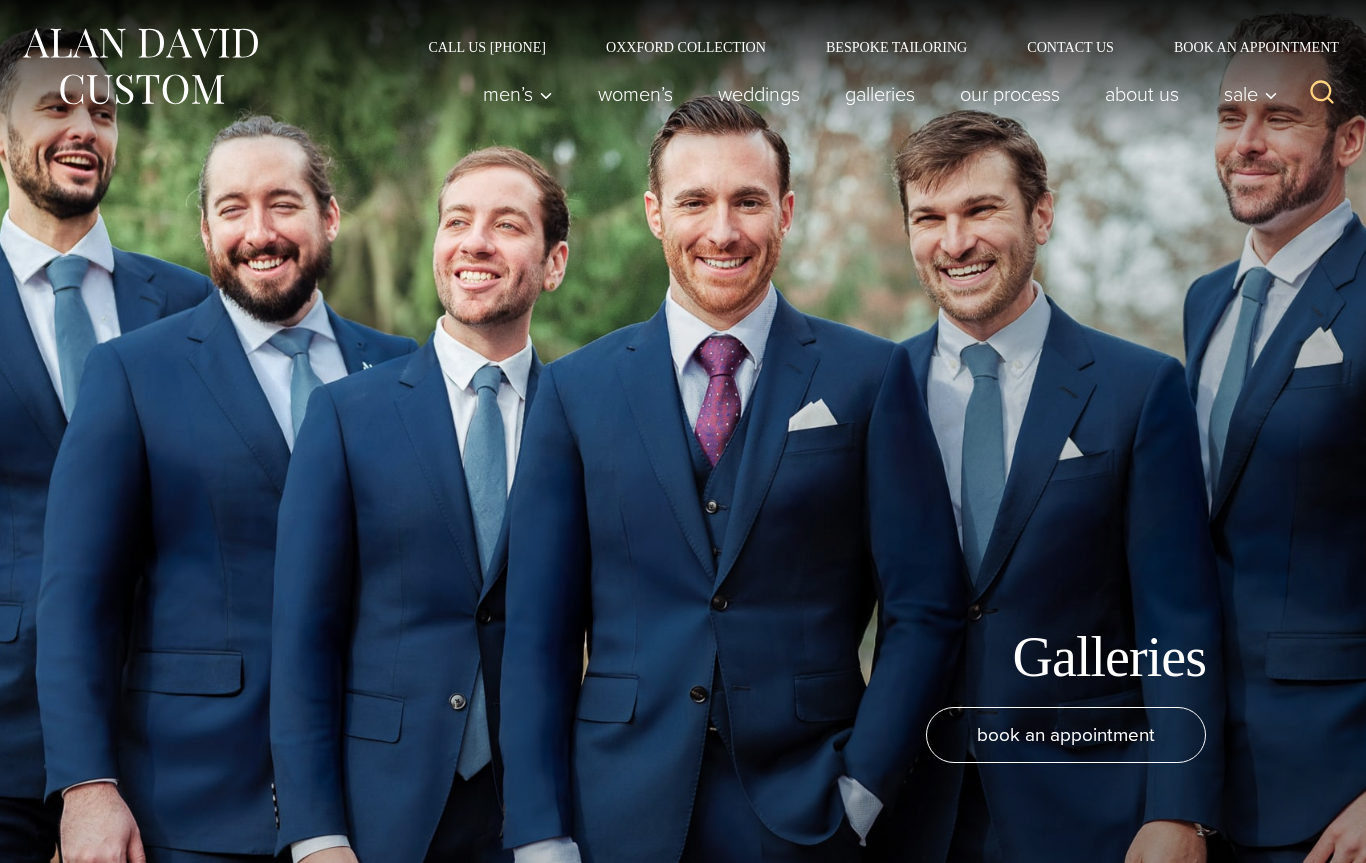 scroll, scrollTop: 0, scrollLeft: 0, axis: both 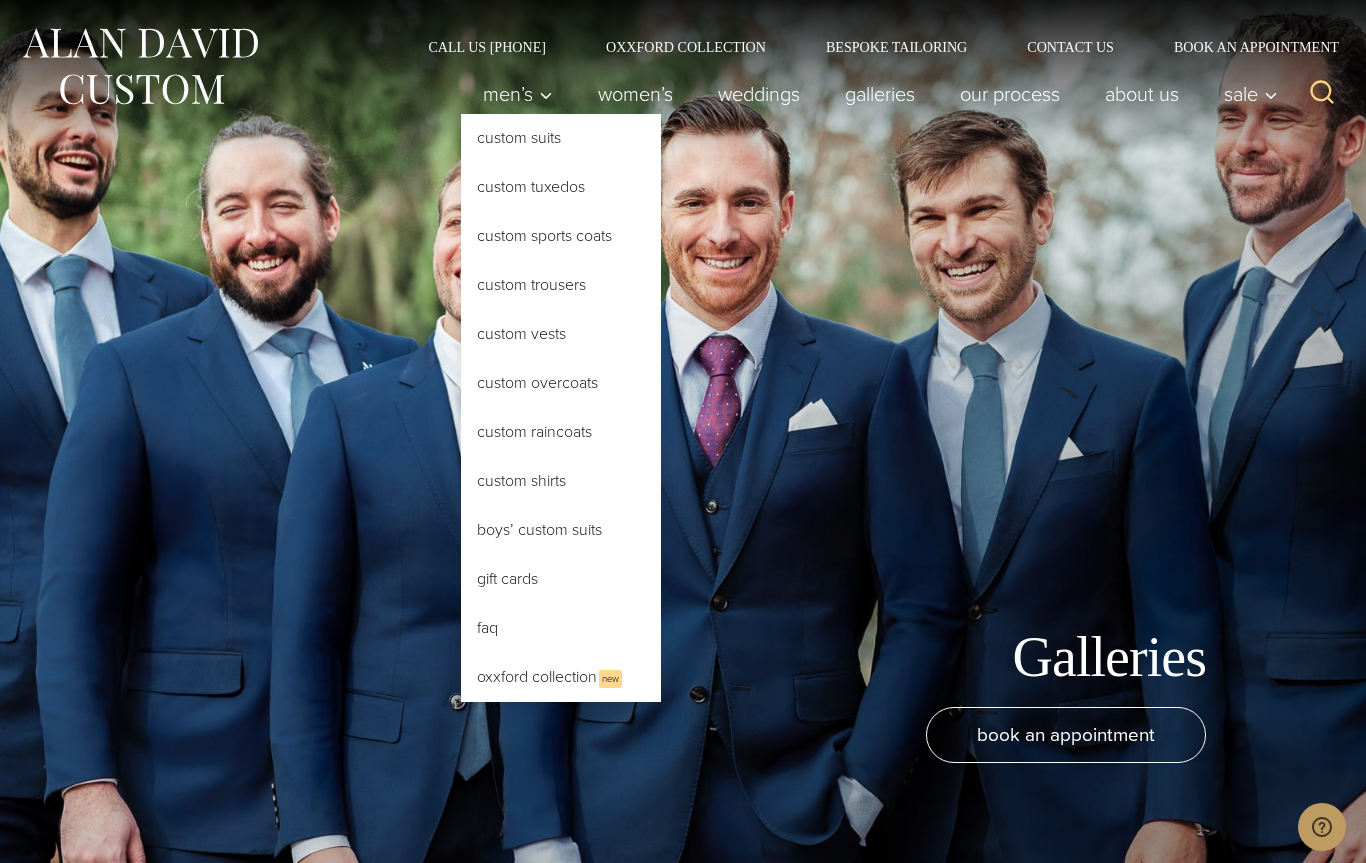 click on "Custom Suits" at bounding box center (561, 138) 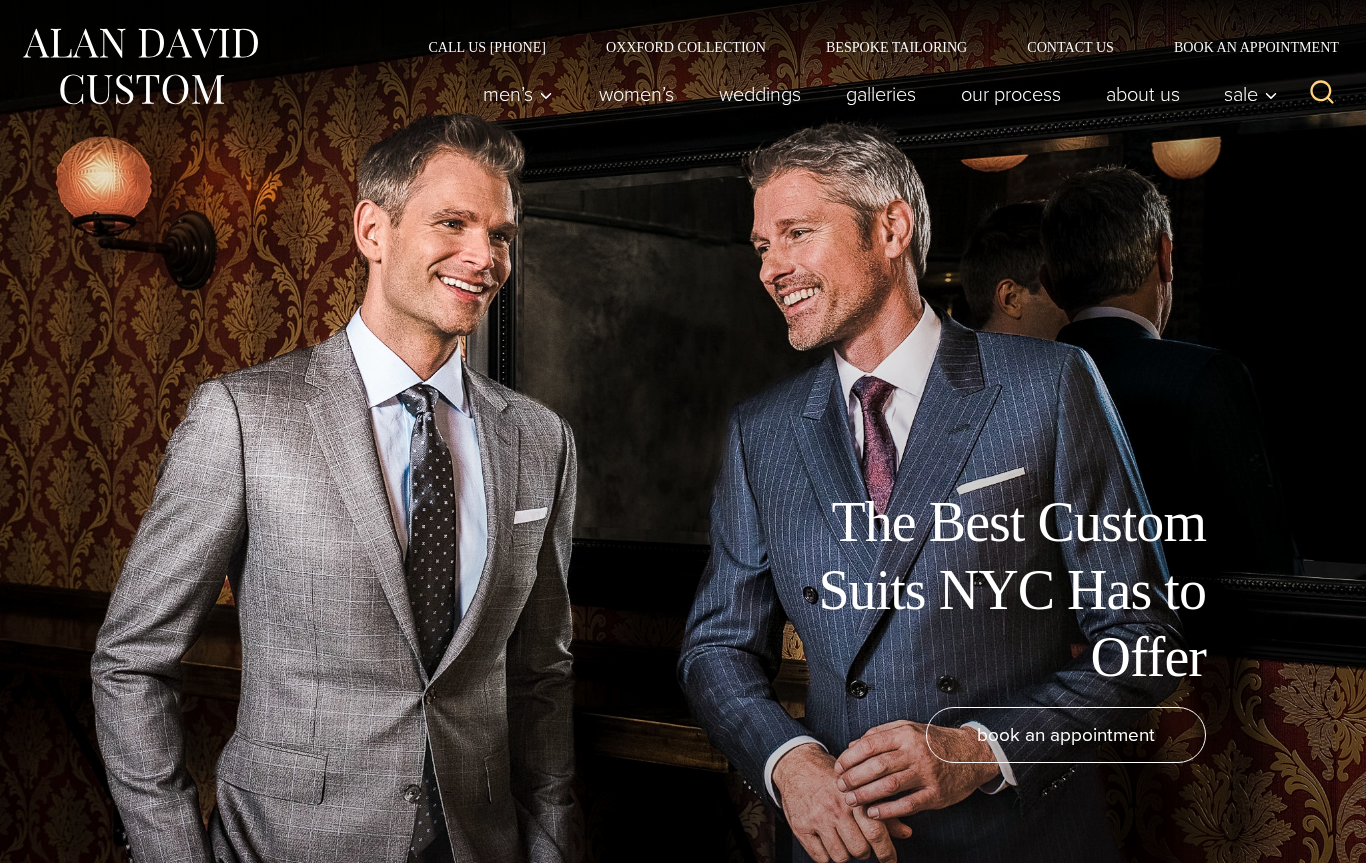 scroll, scrollTop: 0, scrollLeft: 0, axis: both 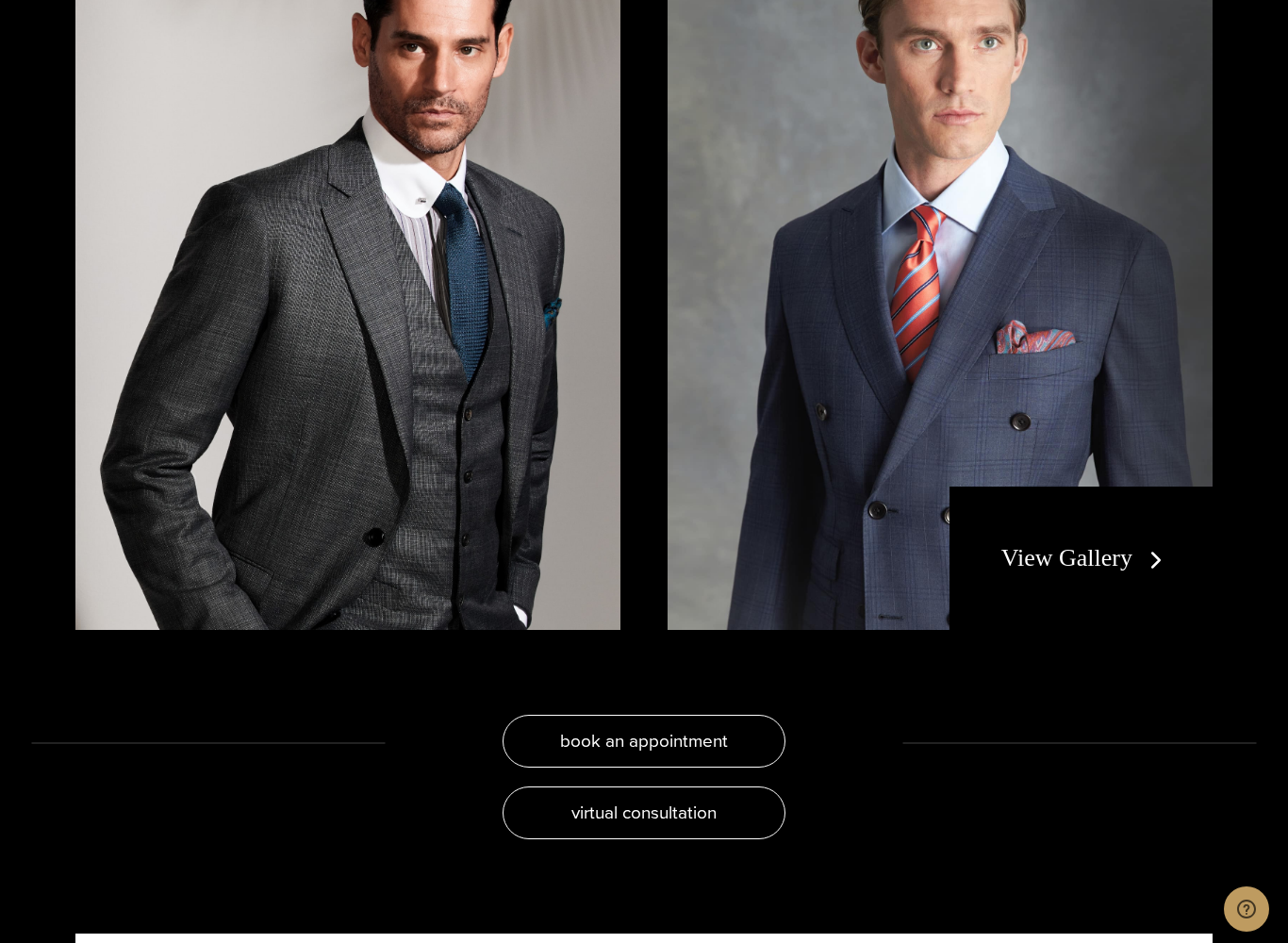 click on "View Gallery" at bounding box center [1085, 557] 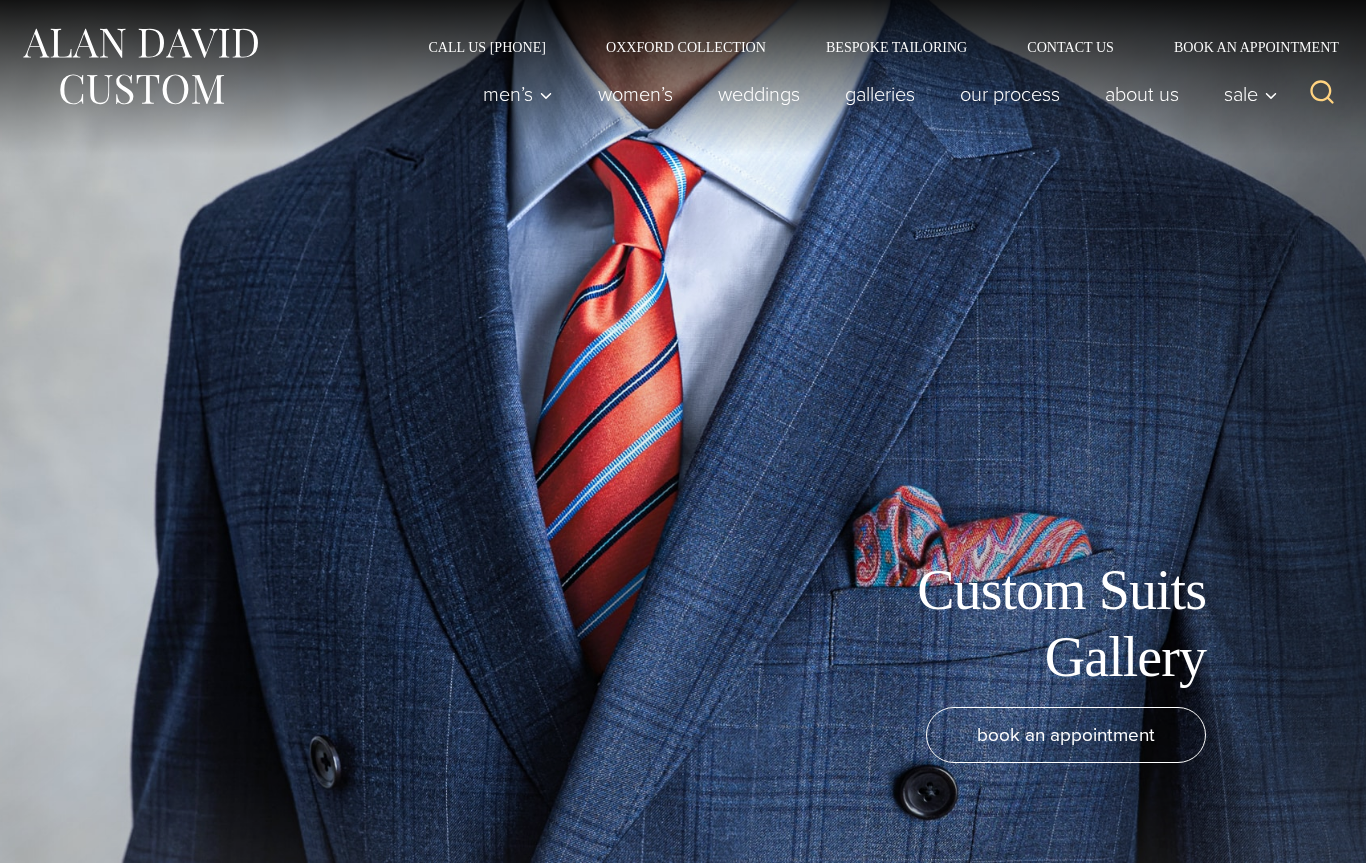scroll, scrollTop: 0, scrollLeft: 0, axis: both 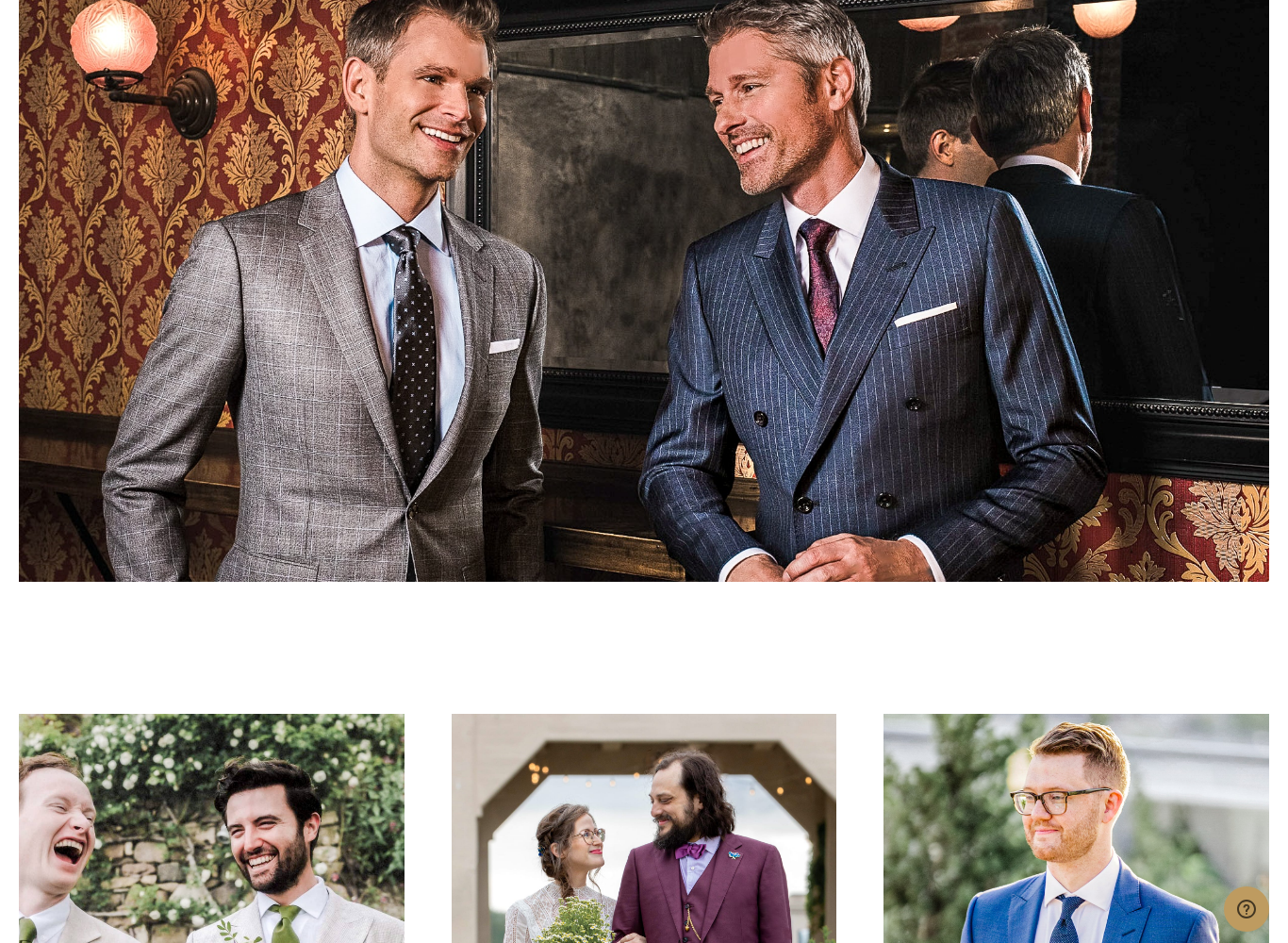 click at bounding box center [644, 269] 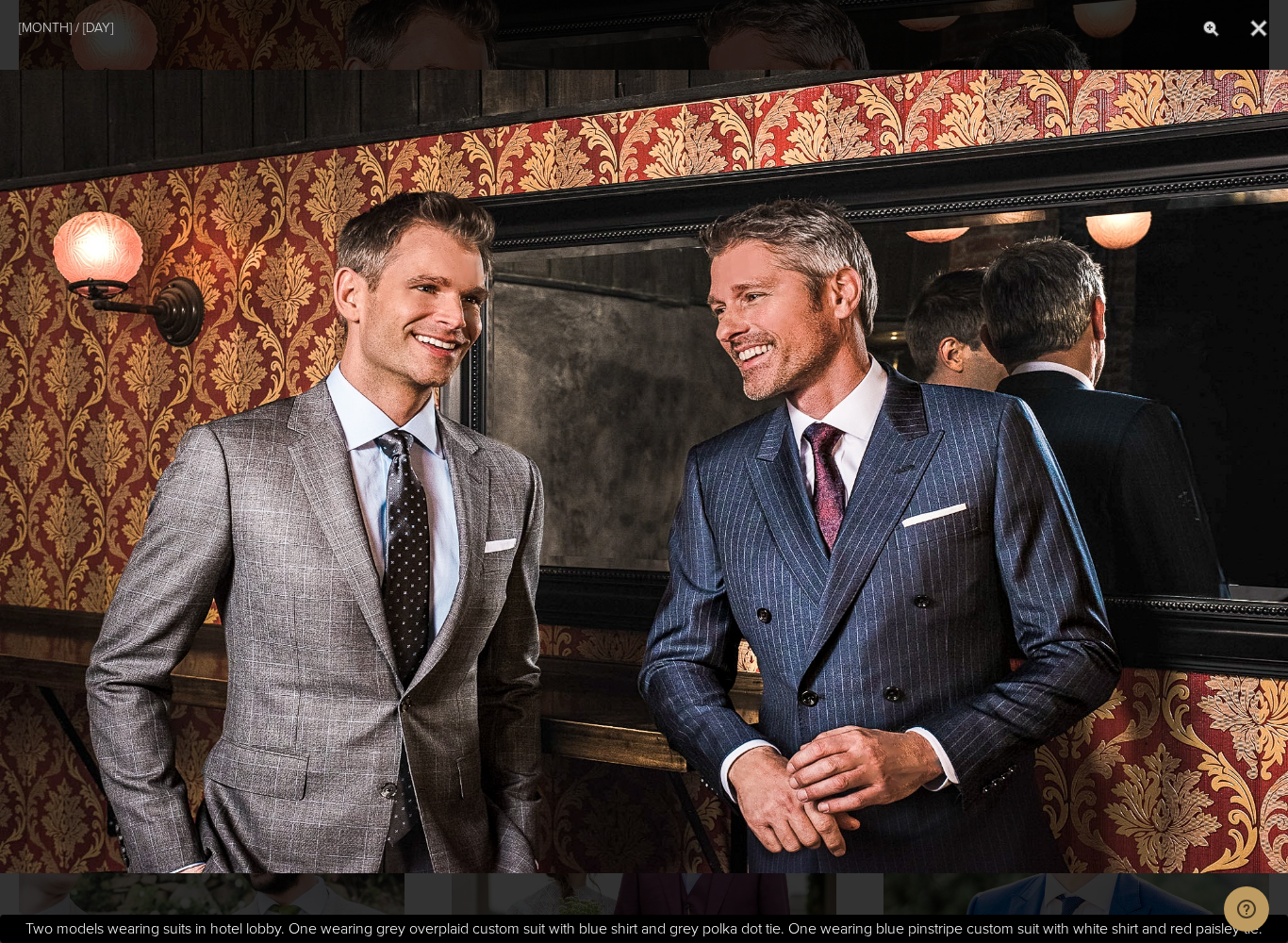 click at bounding box center (644, 472) 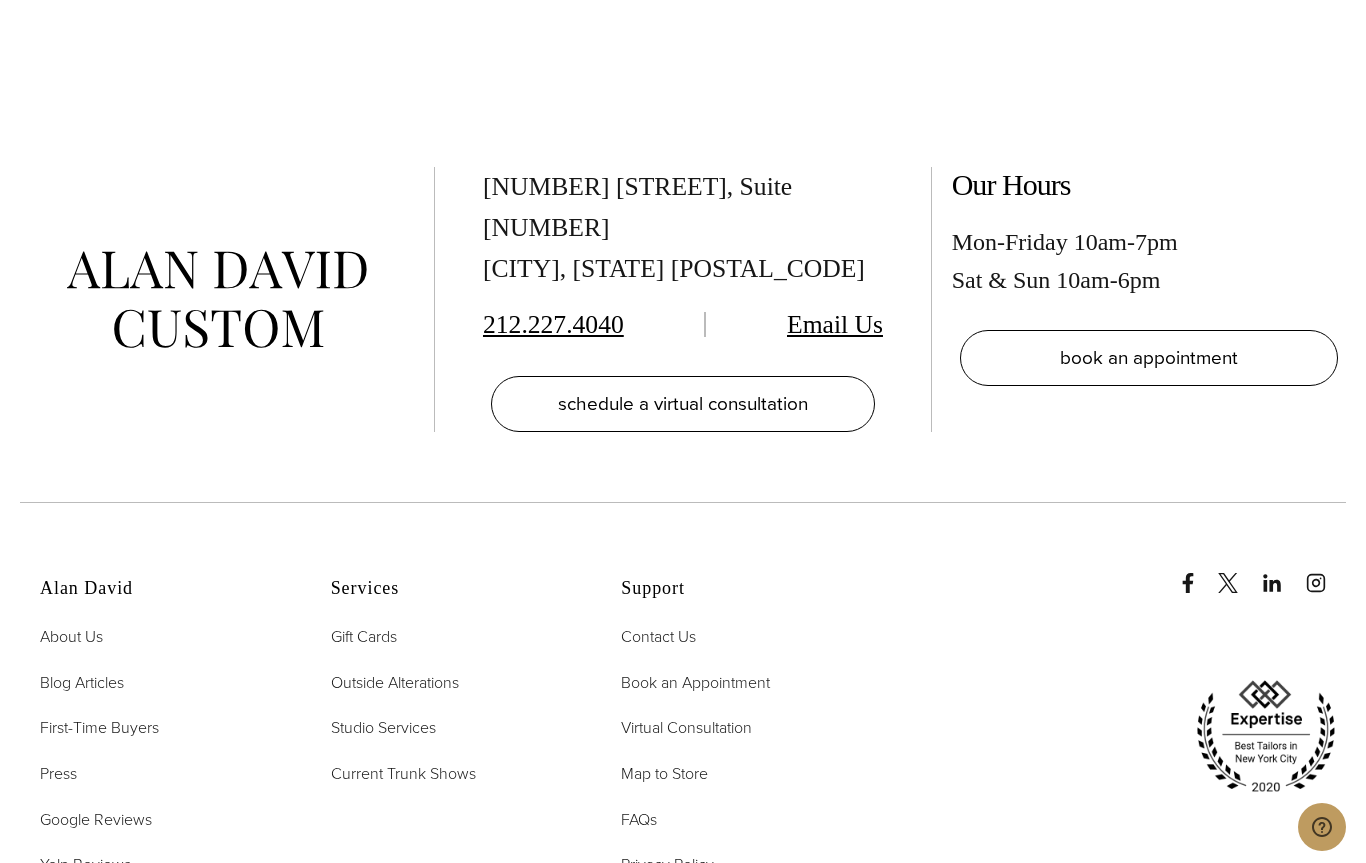 scroll, scrollTop: 9271, scrollLeft: 0, axis: vertical 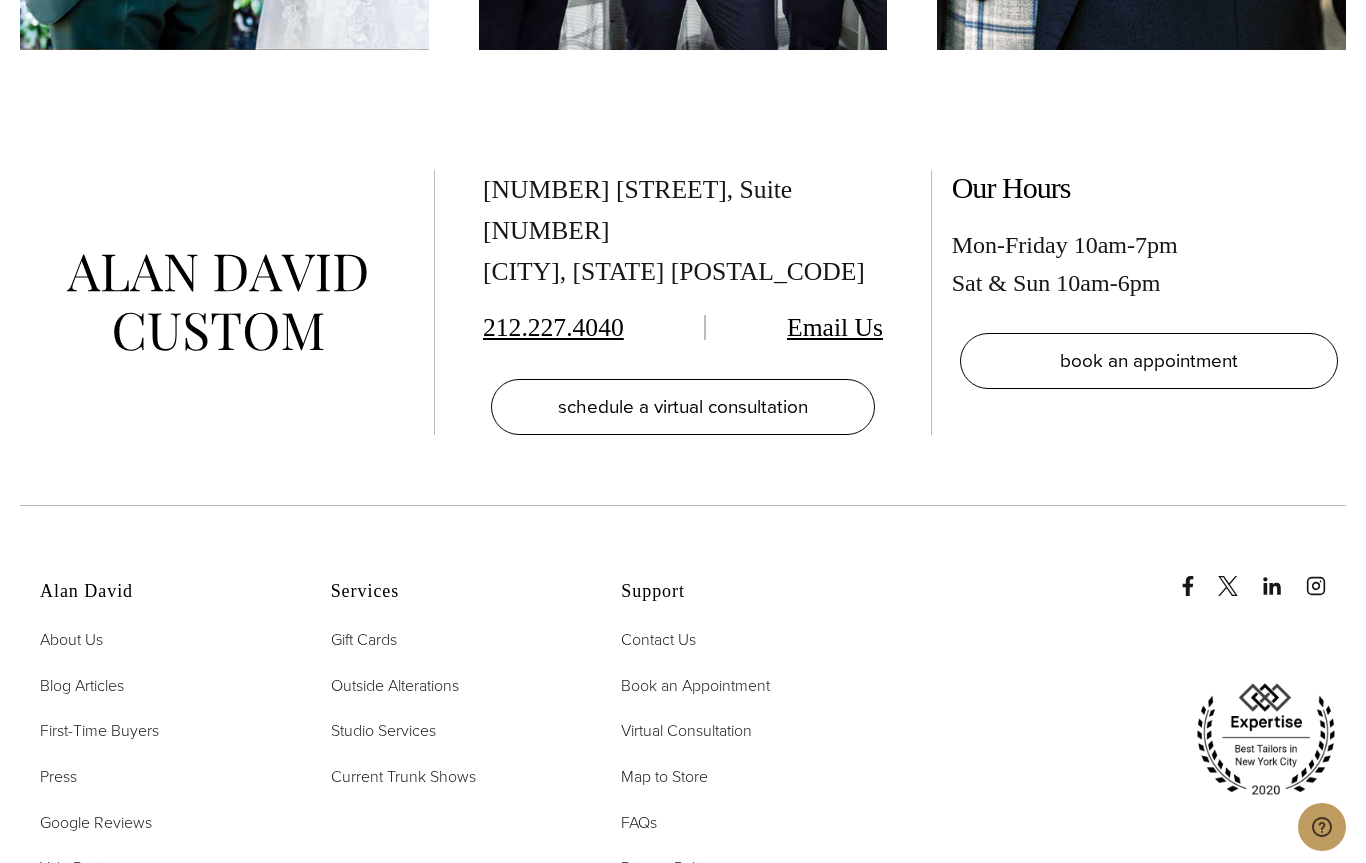 click on "Email Us" at bounding box center [835, 327] 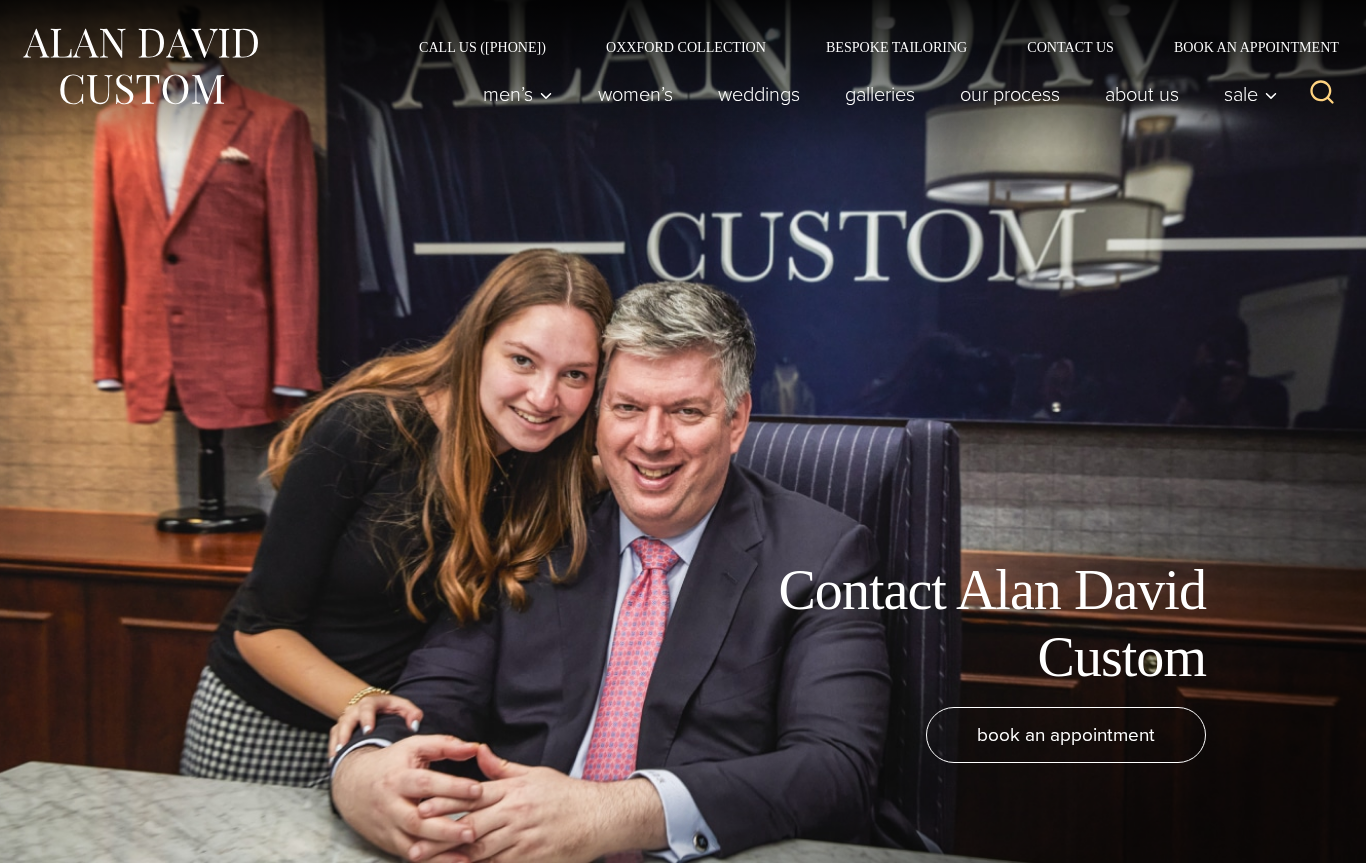 scroll, scrollTop: 0, scrollLeft: 0, axis: both 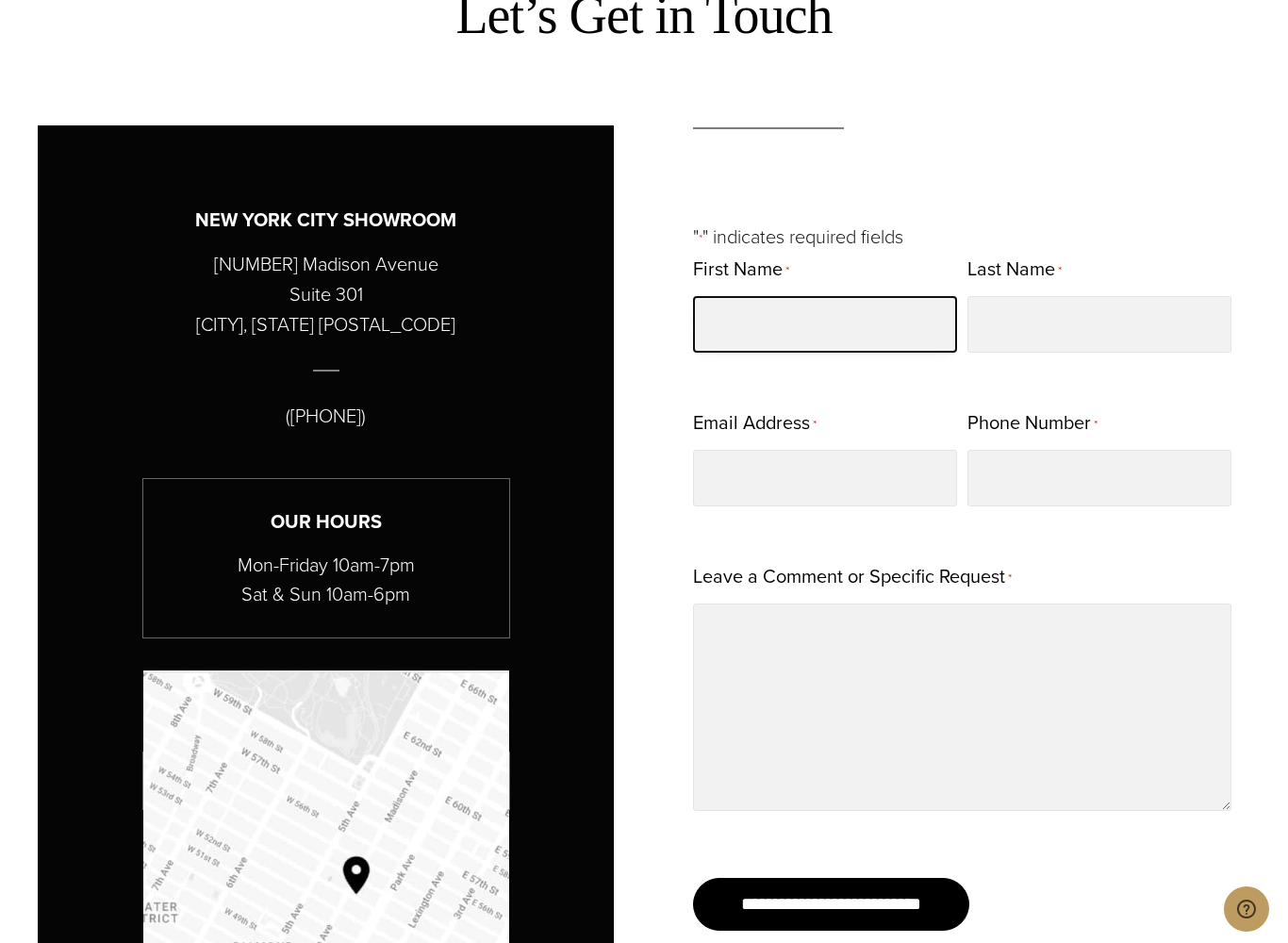 click on "First Name *" at bounding box center (825, 324) 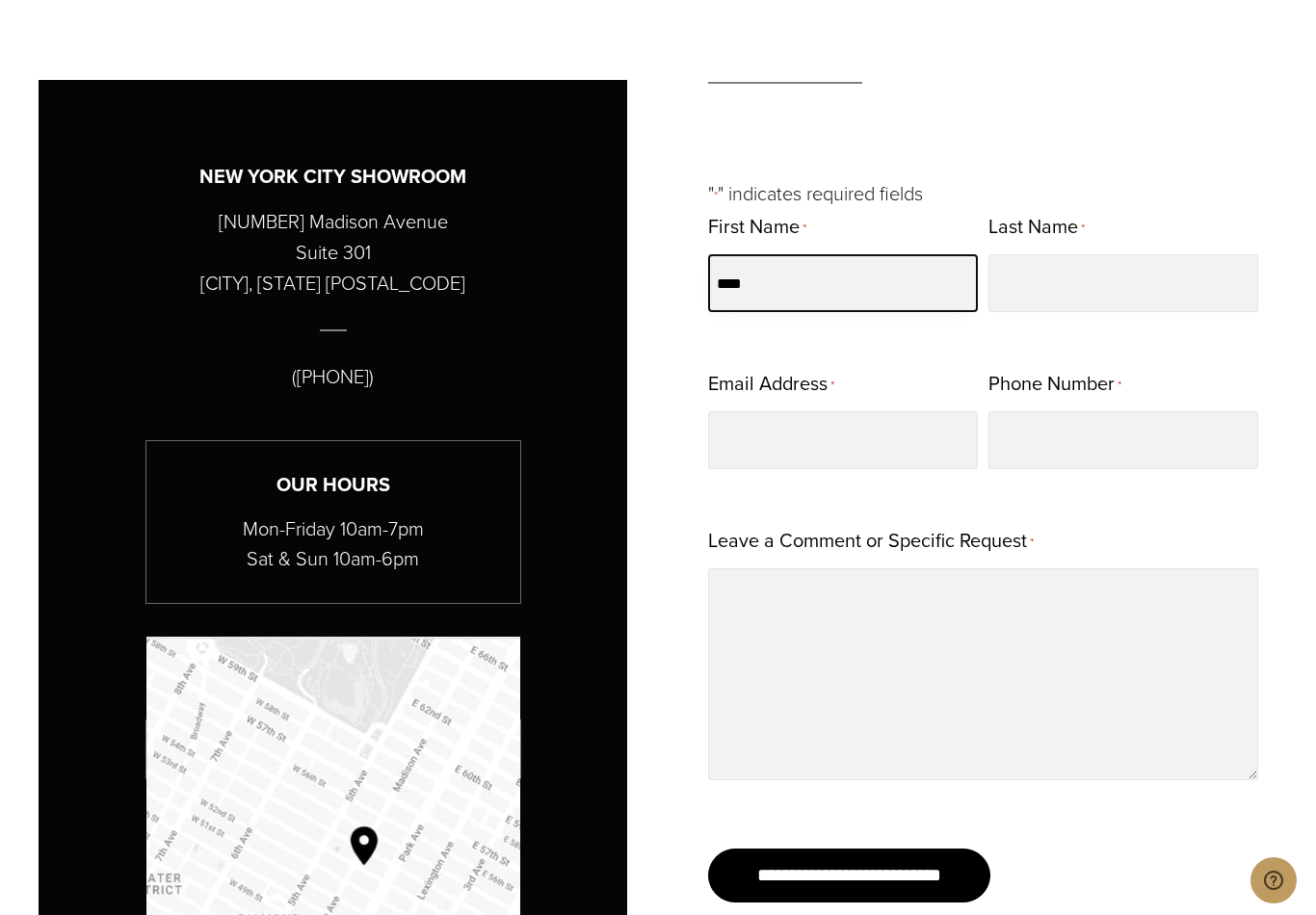 type on "****" 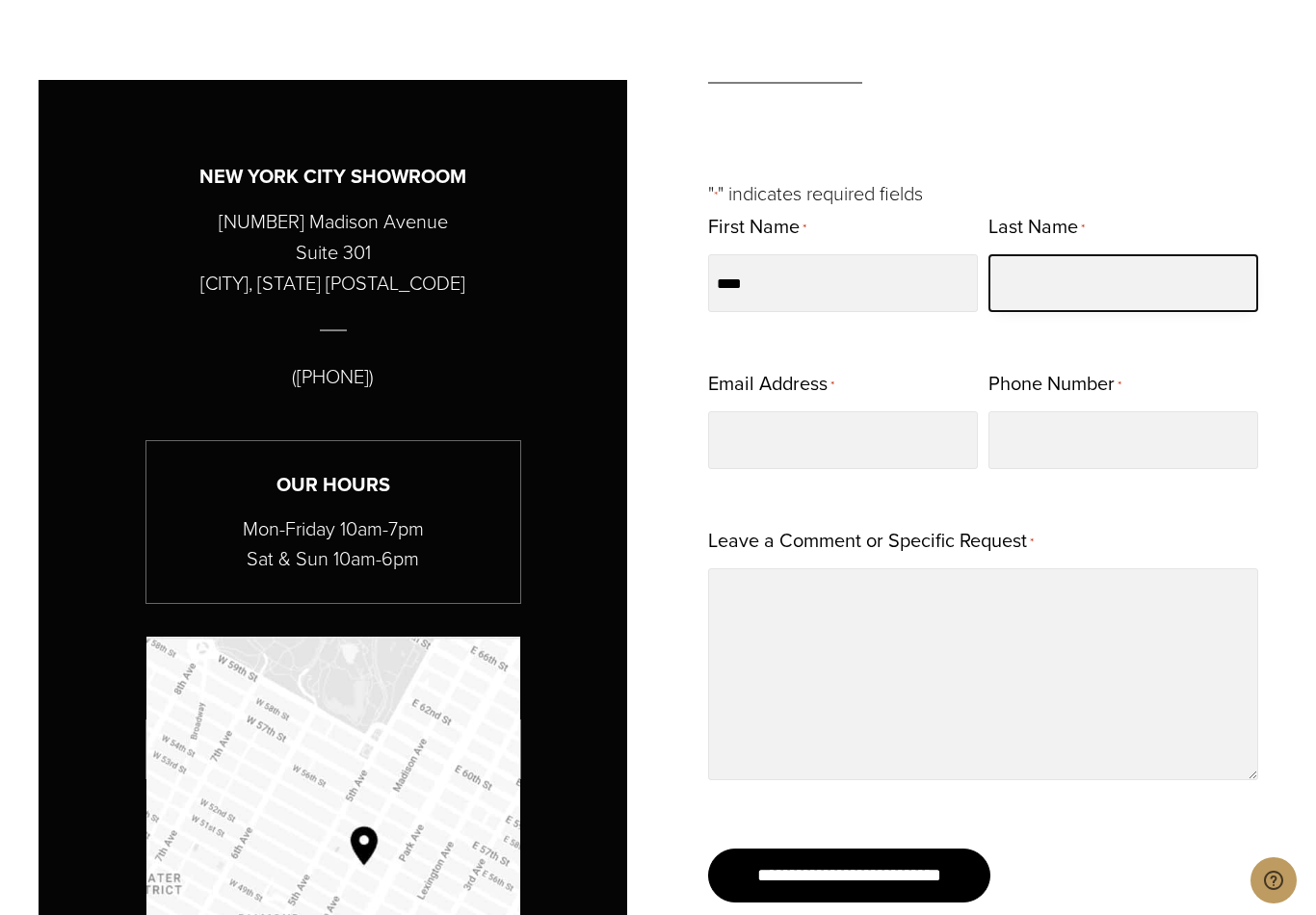 click on "Last Name *" at bounding box center (1123, 283) 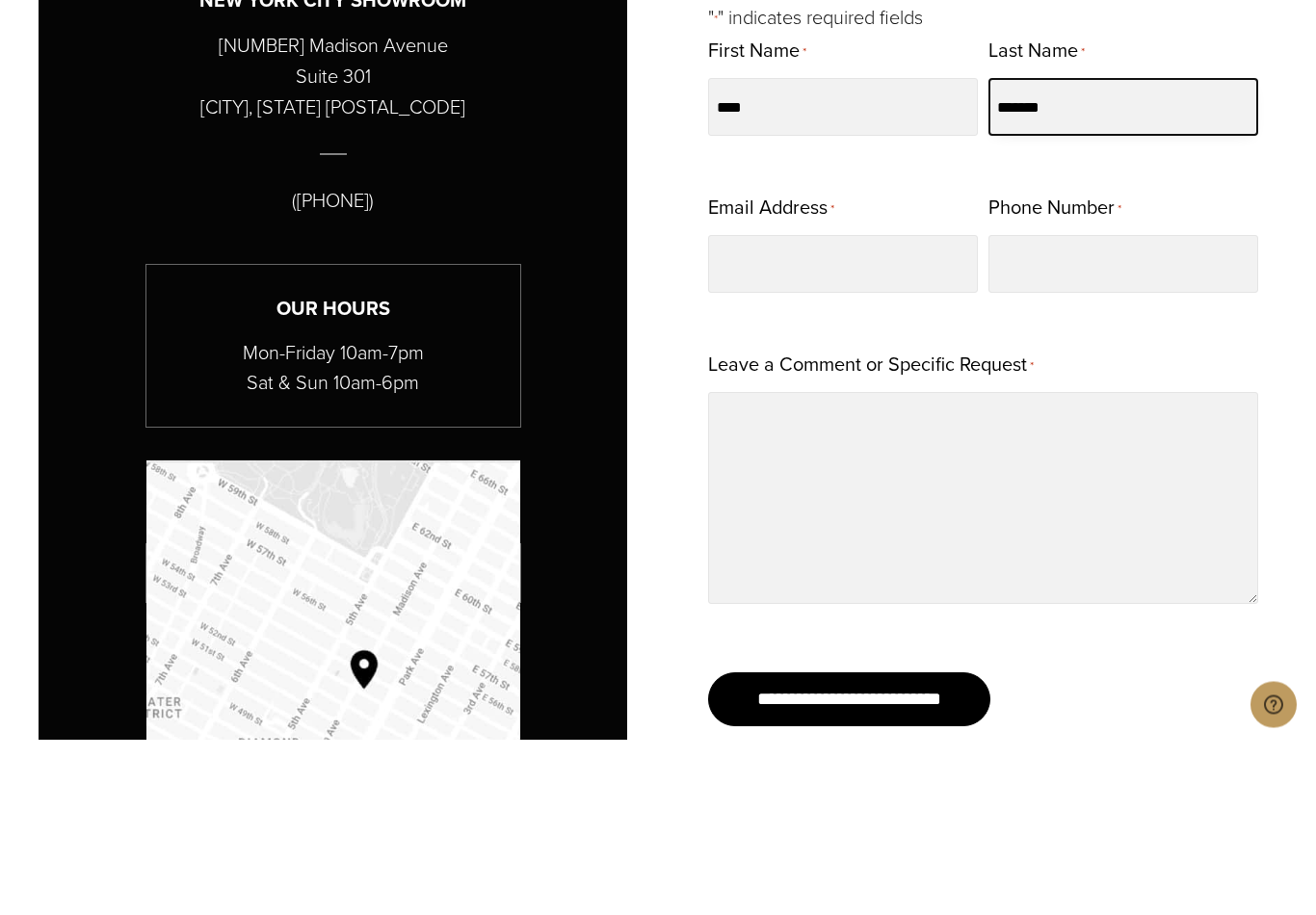 type on "*******" 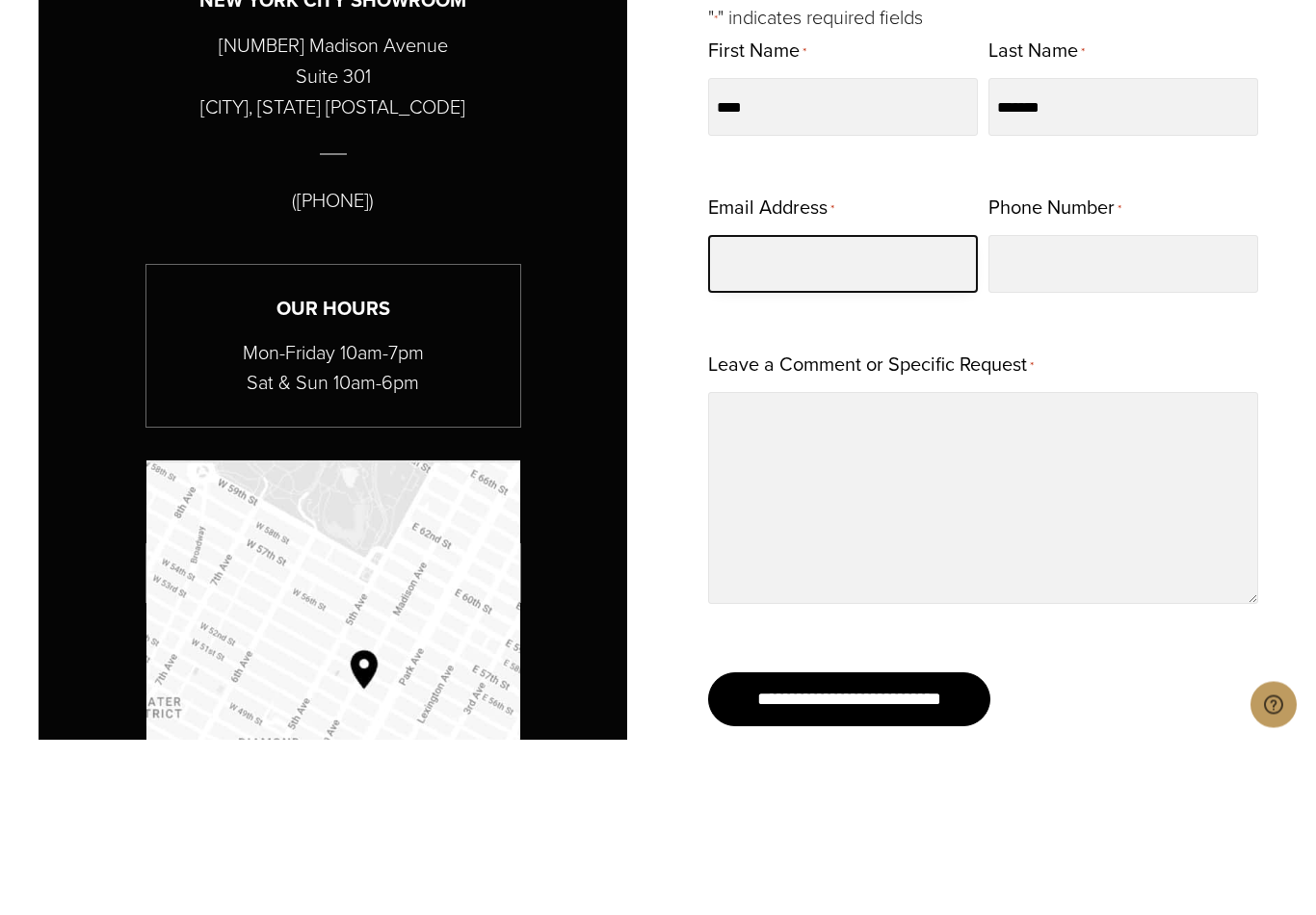 click on "Email Address *" at bounding box center [843, 440] 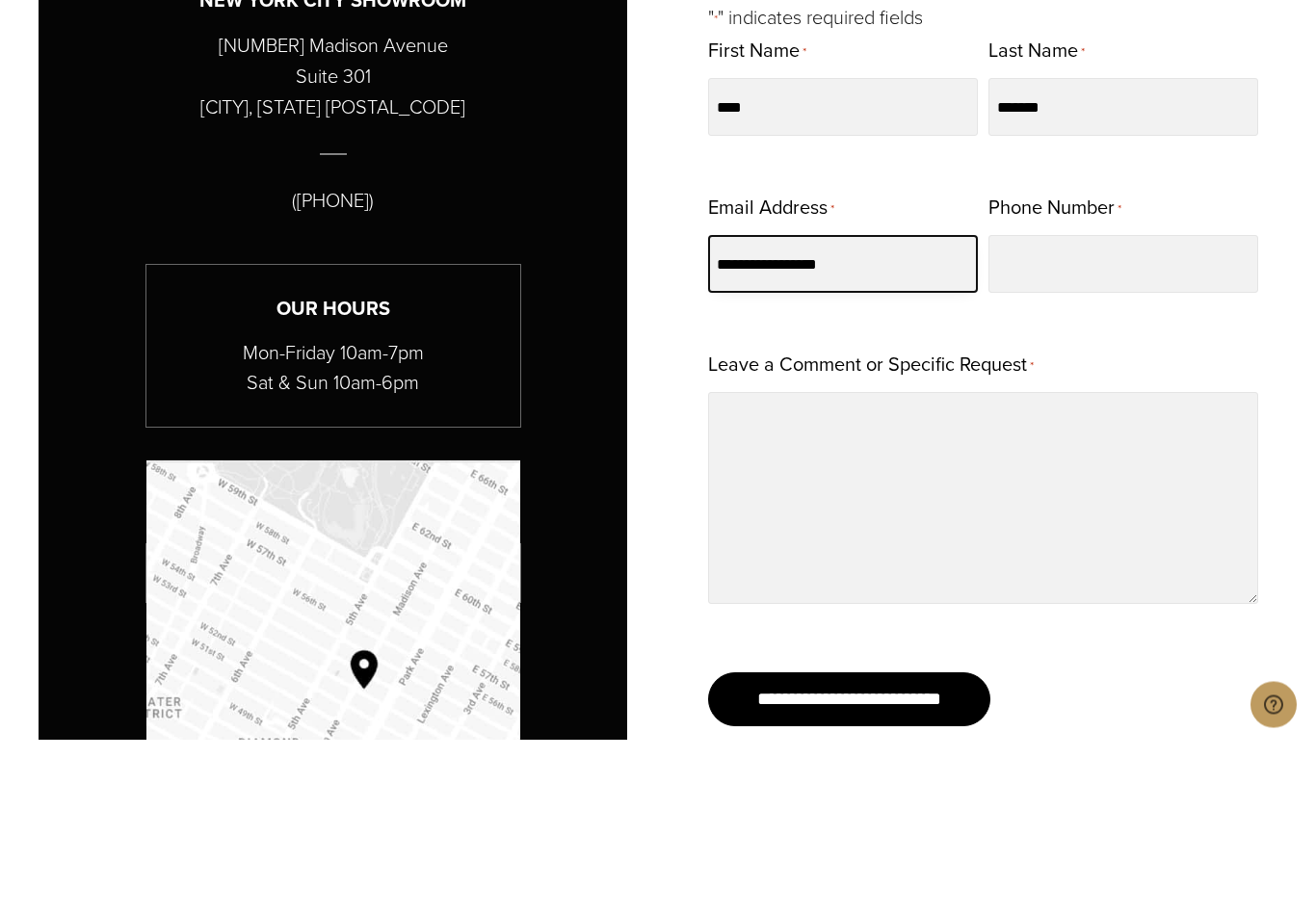 type on "**********" 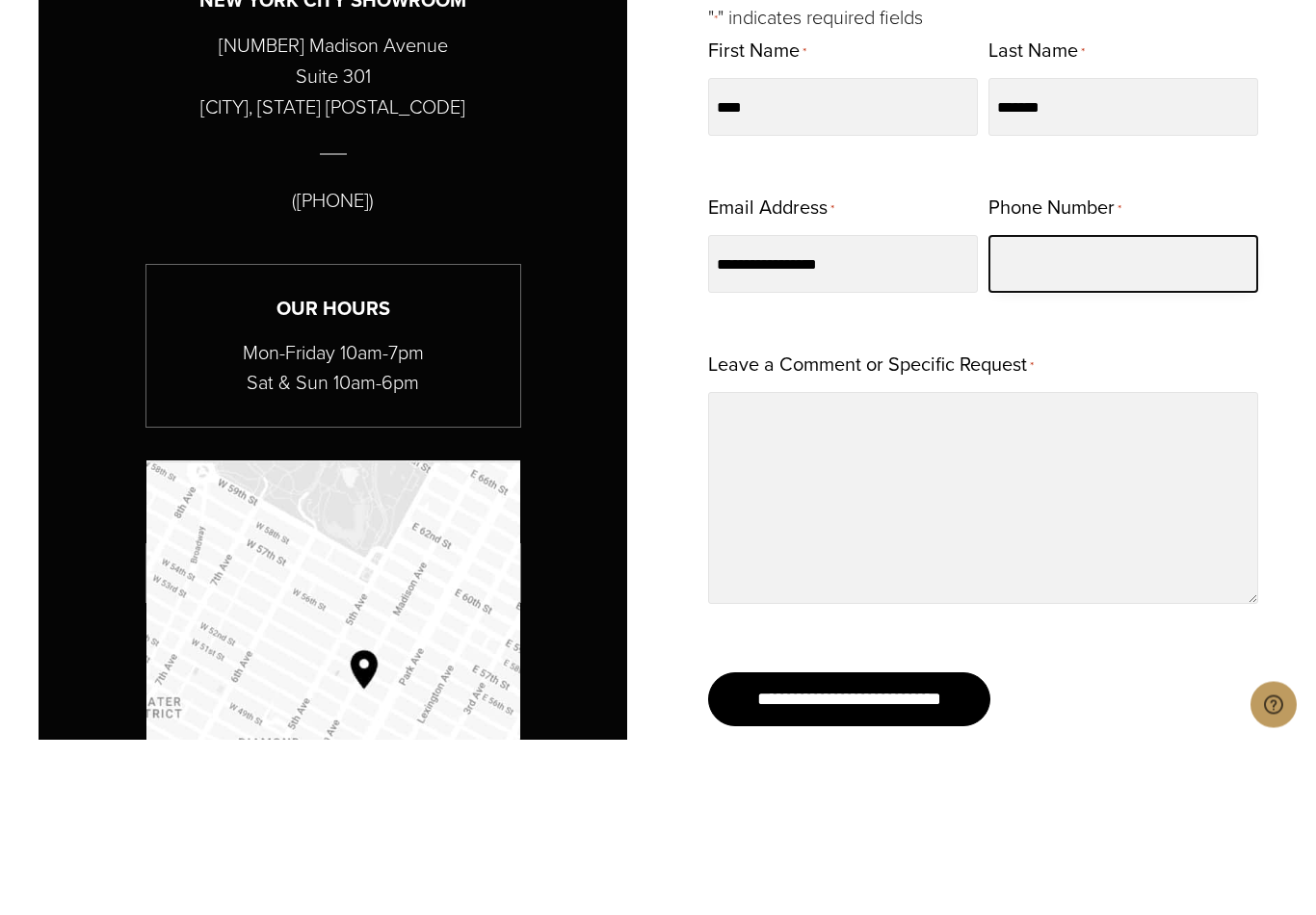 click on "Phone Number *" at bounding box center [1123, 440] 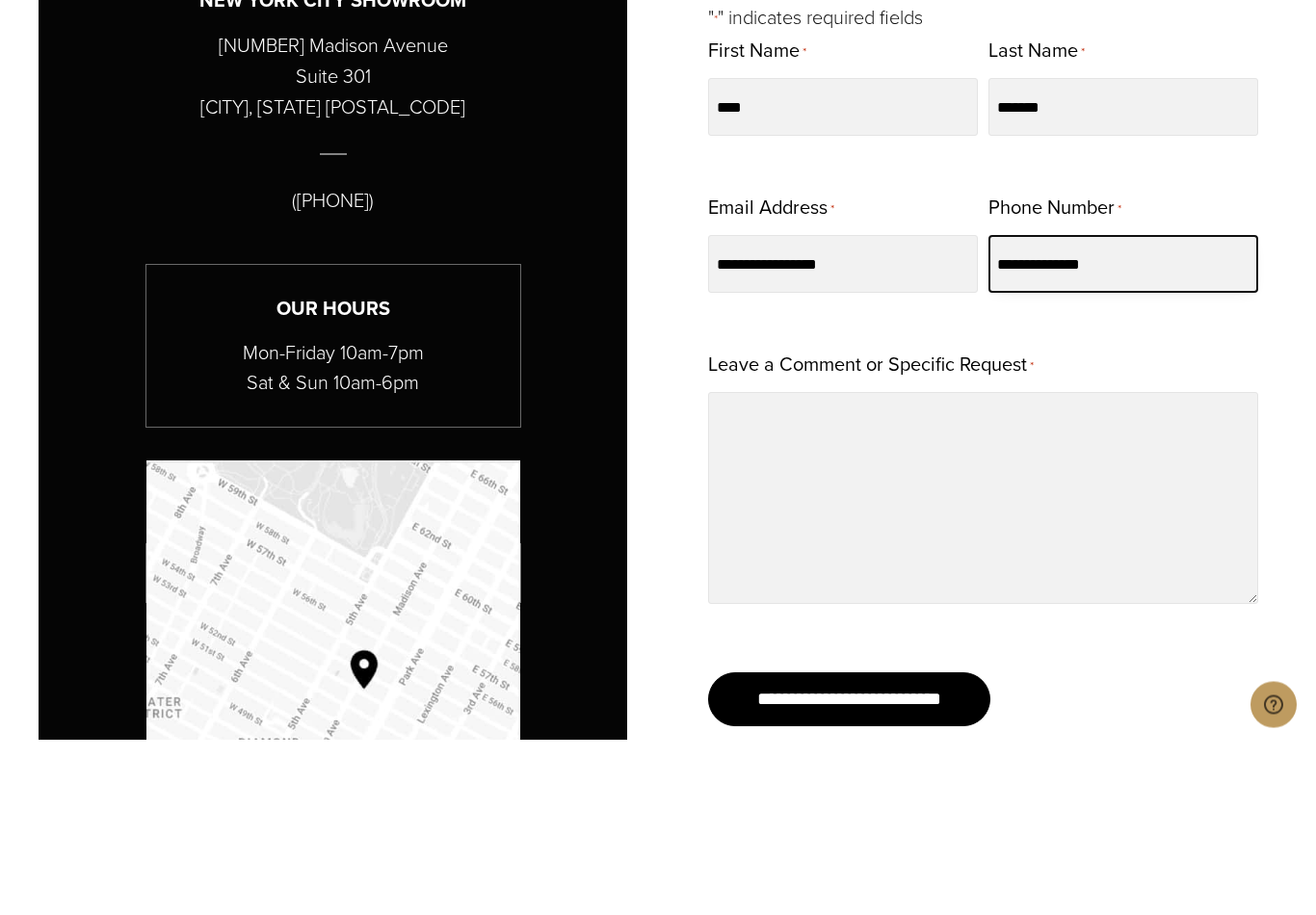 type on "**********" 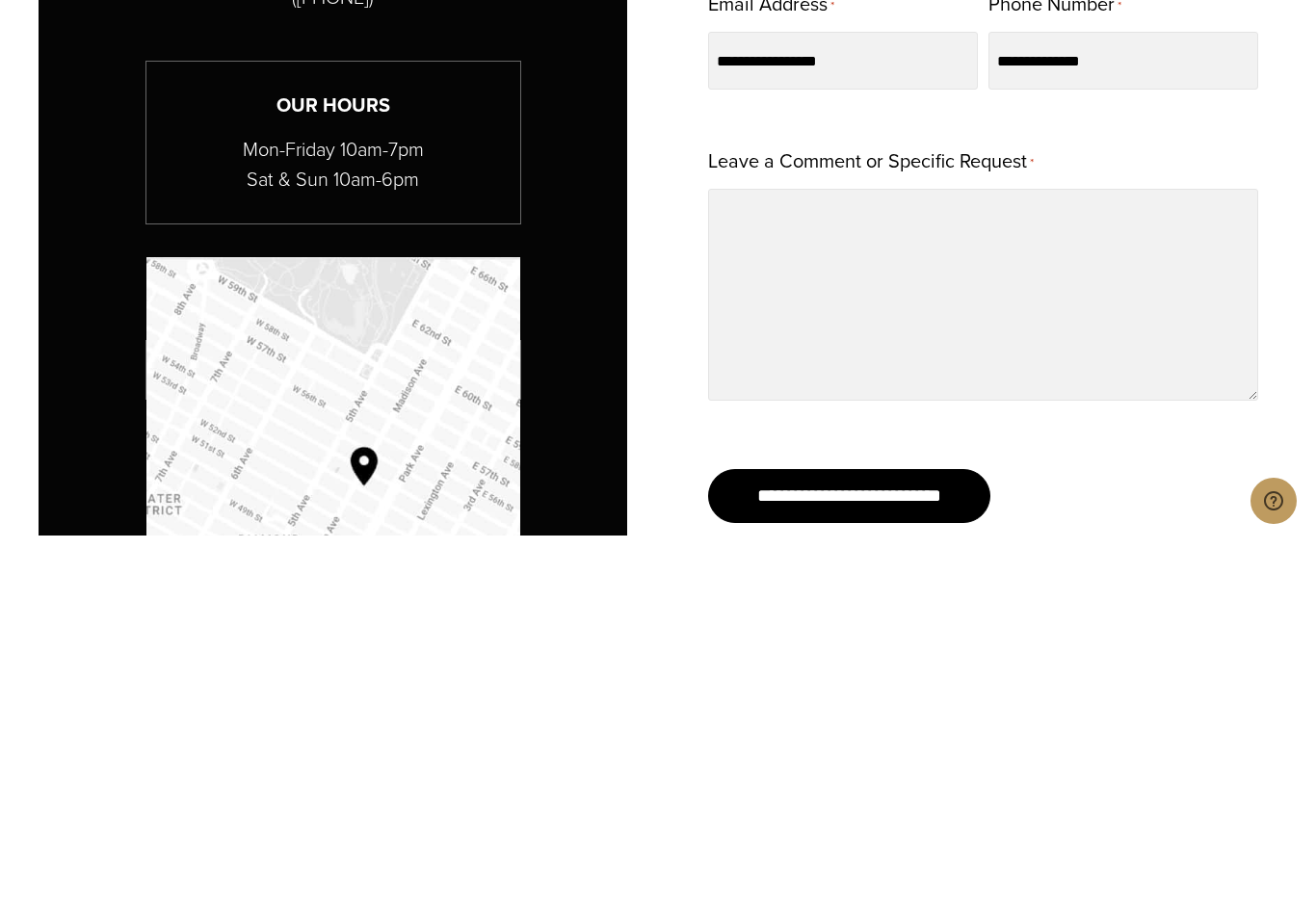 click on "Leave a Comment or Specific Request *" at bounding box center [983, 674] 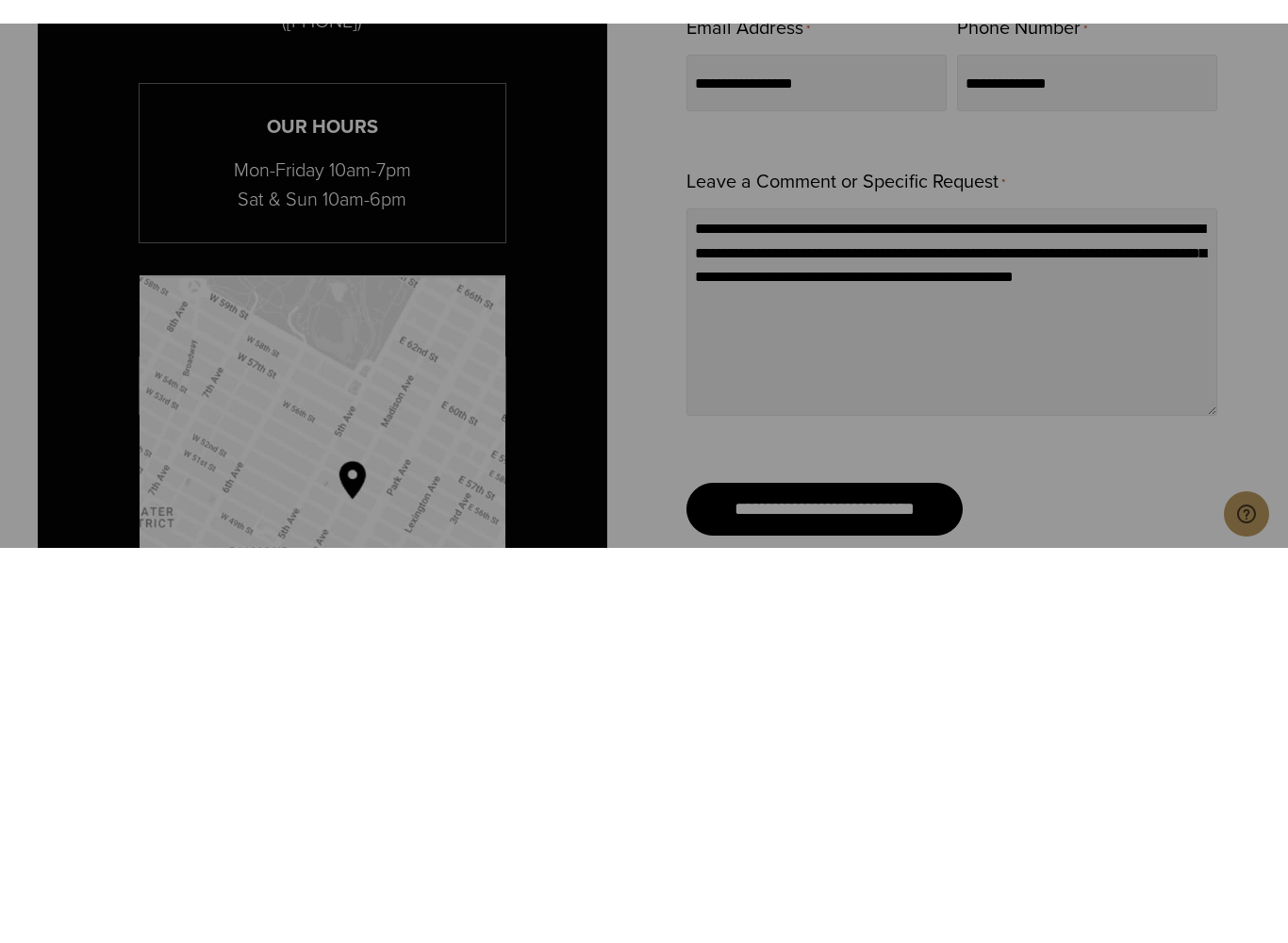 scroll, scrollTop: 1414, scrollLeft: 0, axis: vertical 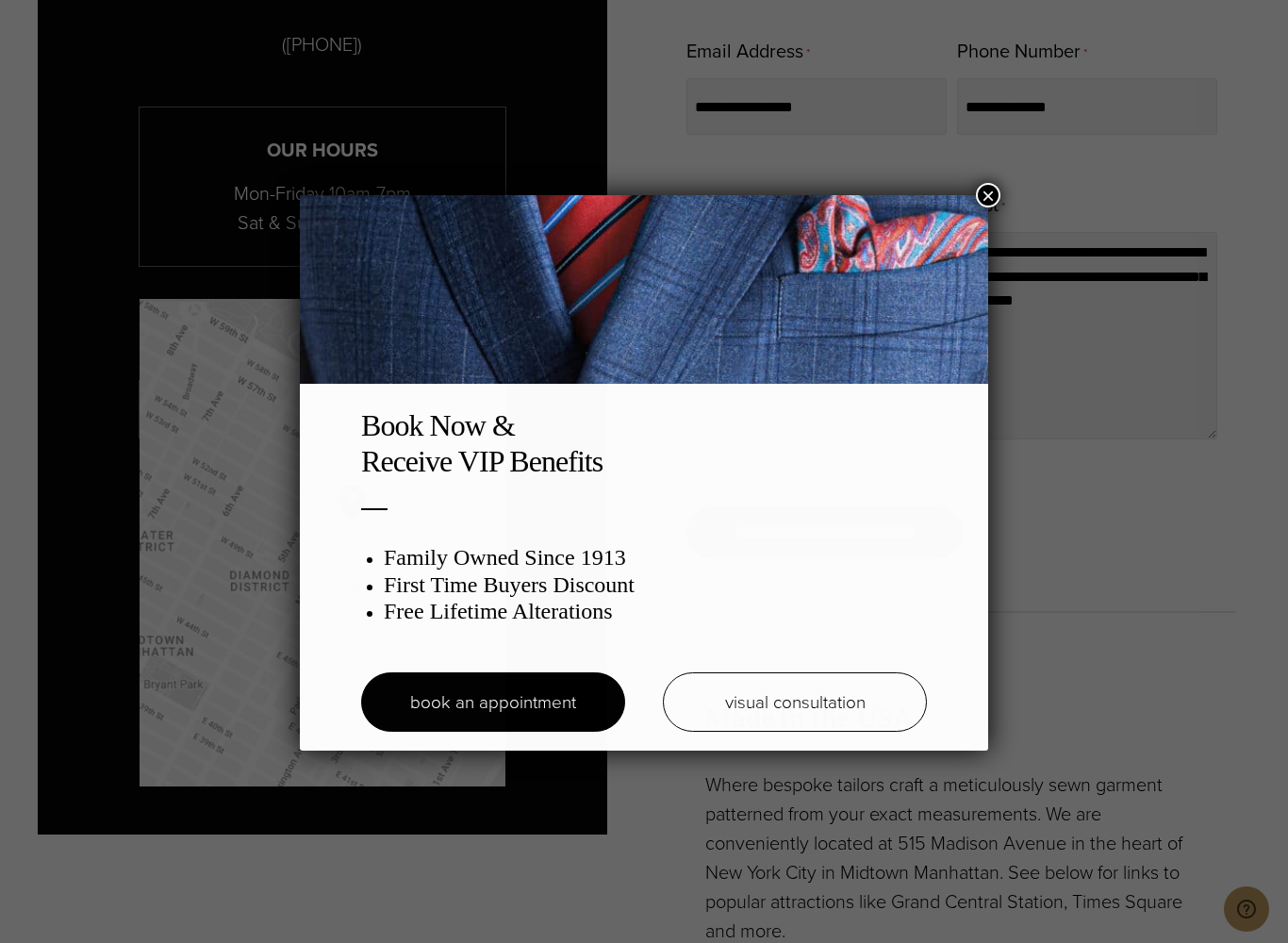 type on "**********" 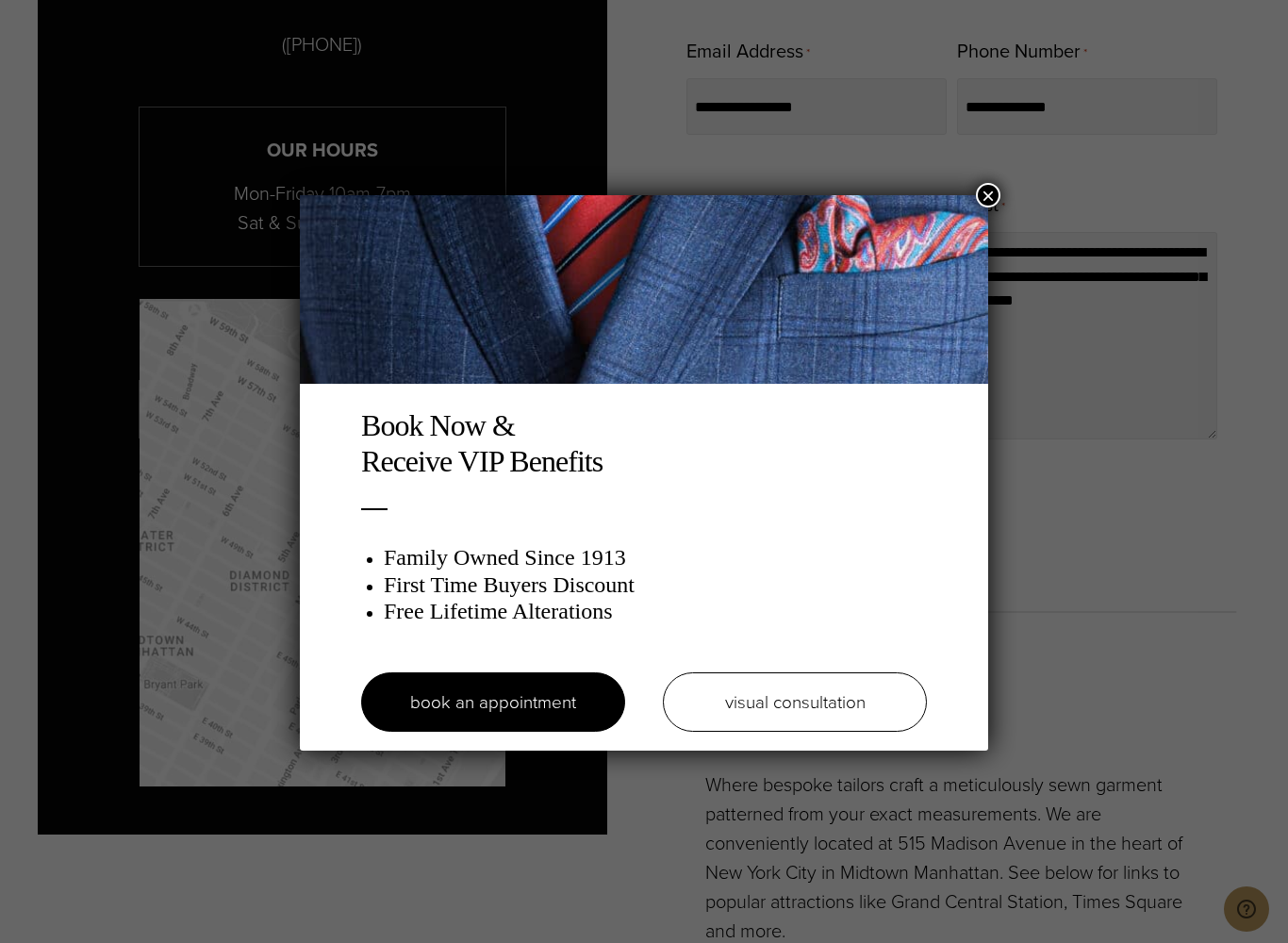 click on "Book Now &
Receive VIP Benefits
Family Owned Since 1913
First Time Buyers Discount
Free Lifetime Alterations
book an appointment
visual consultation
×" at bounding box center [644, 472] 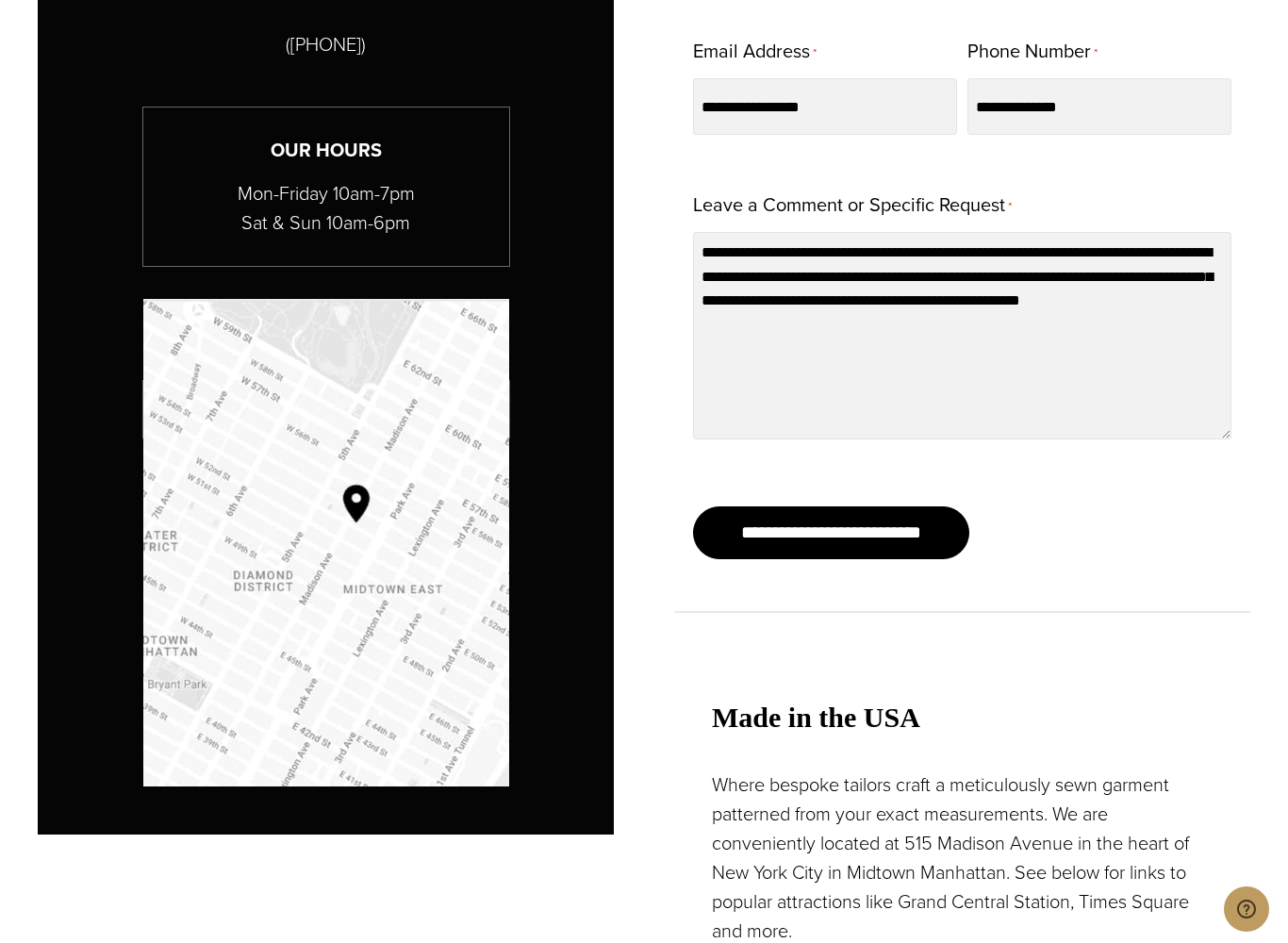 click on "**********" at bounding box center [831, 533] 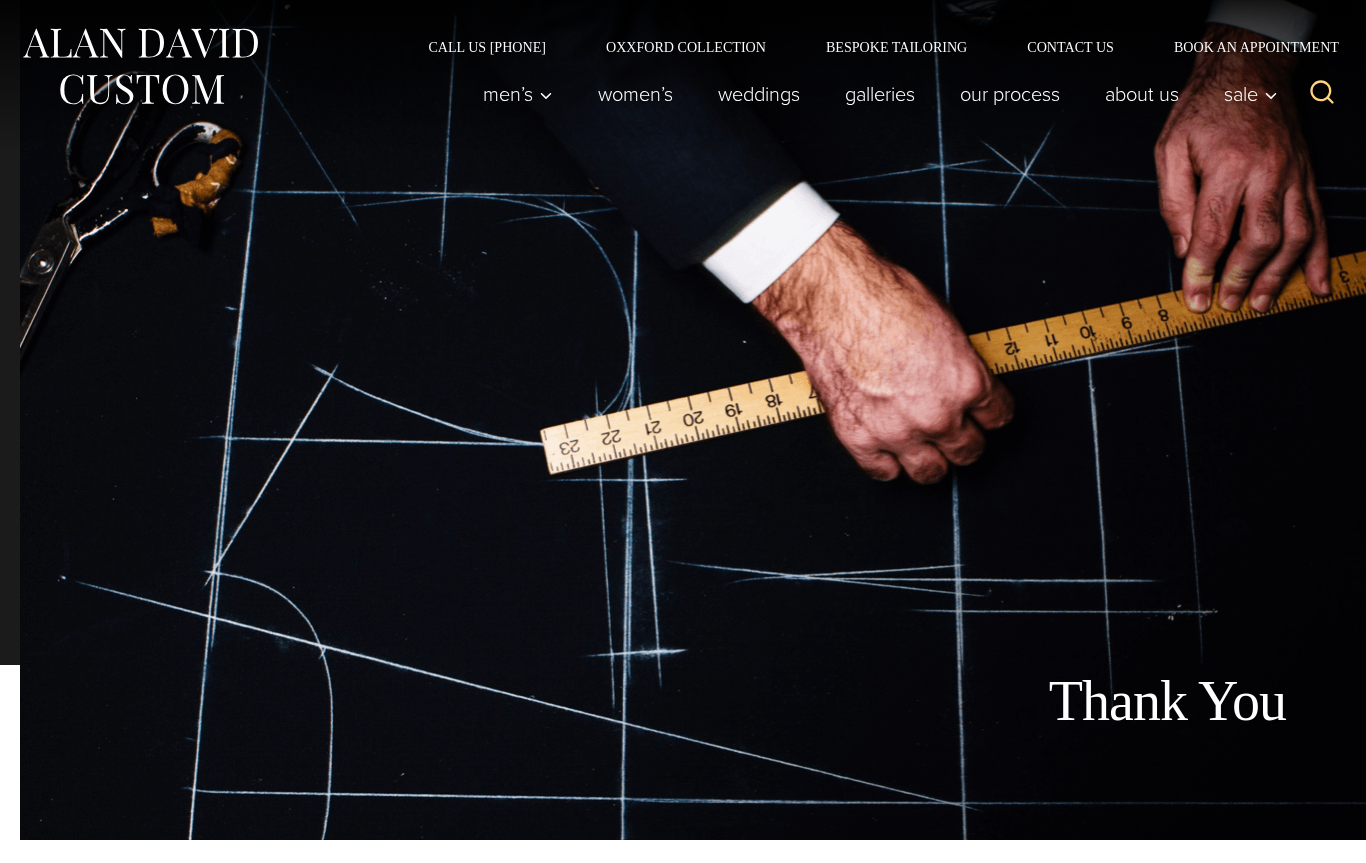 scroll, scrollTop: 0, scrollLeft: 0, axis: both 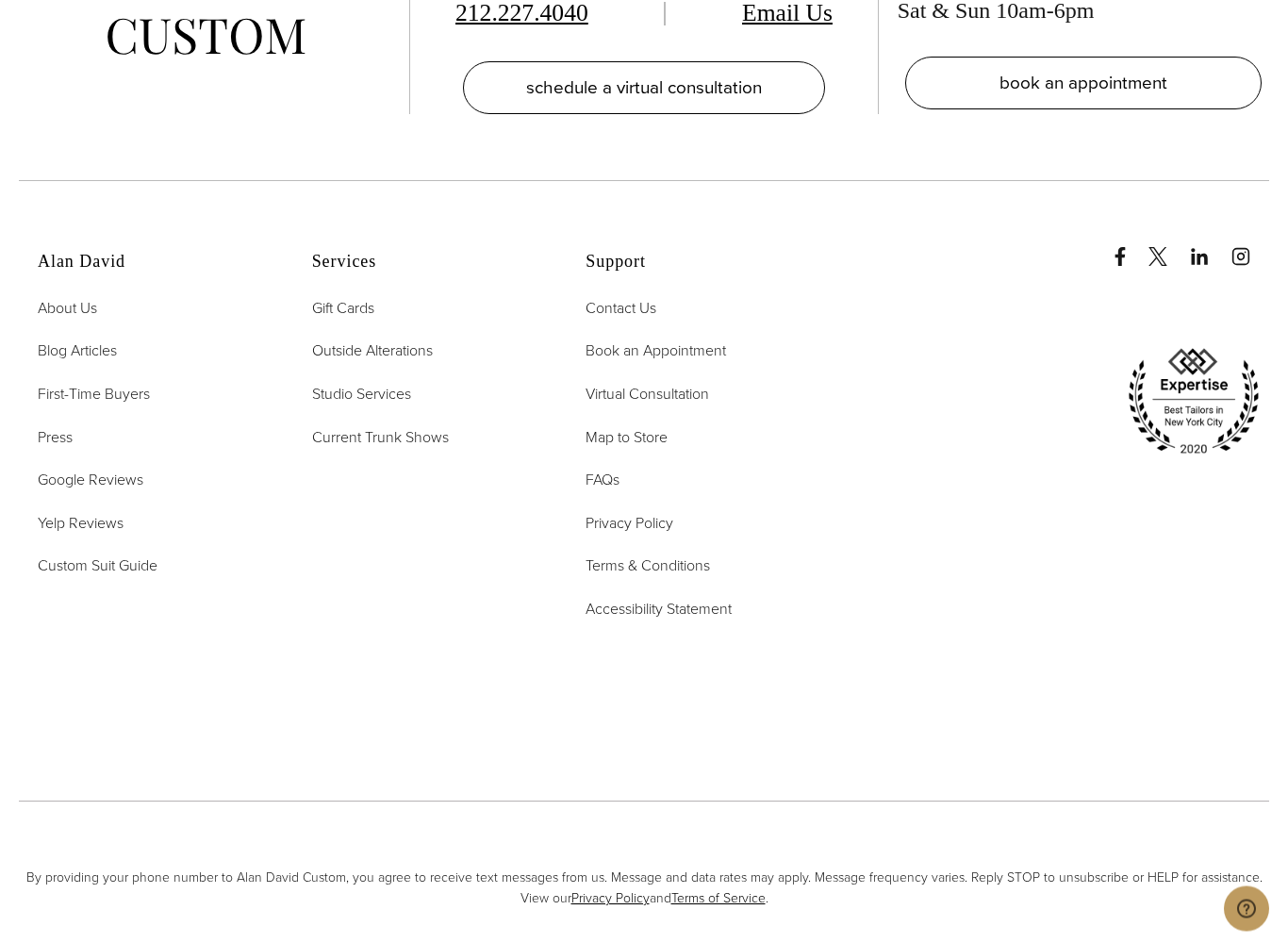 click on "Custom Suit Guide" at bounding box center [97, 566] 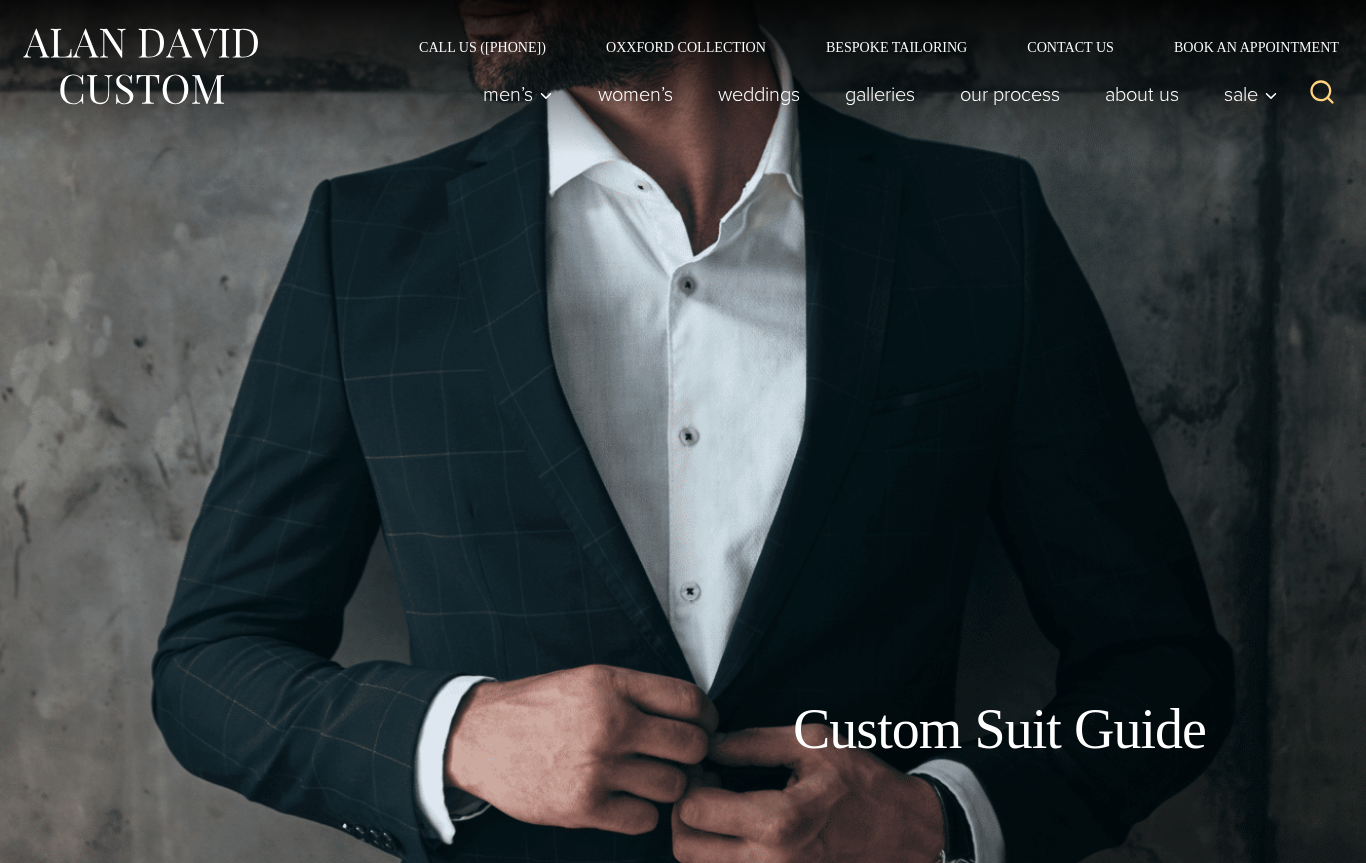 scroll, scrollTop: 0, scrollLeft: 0, axis: both 